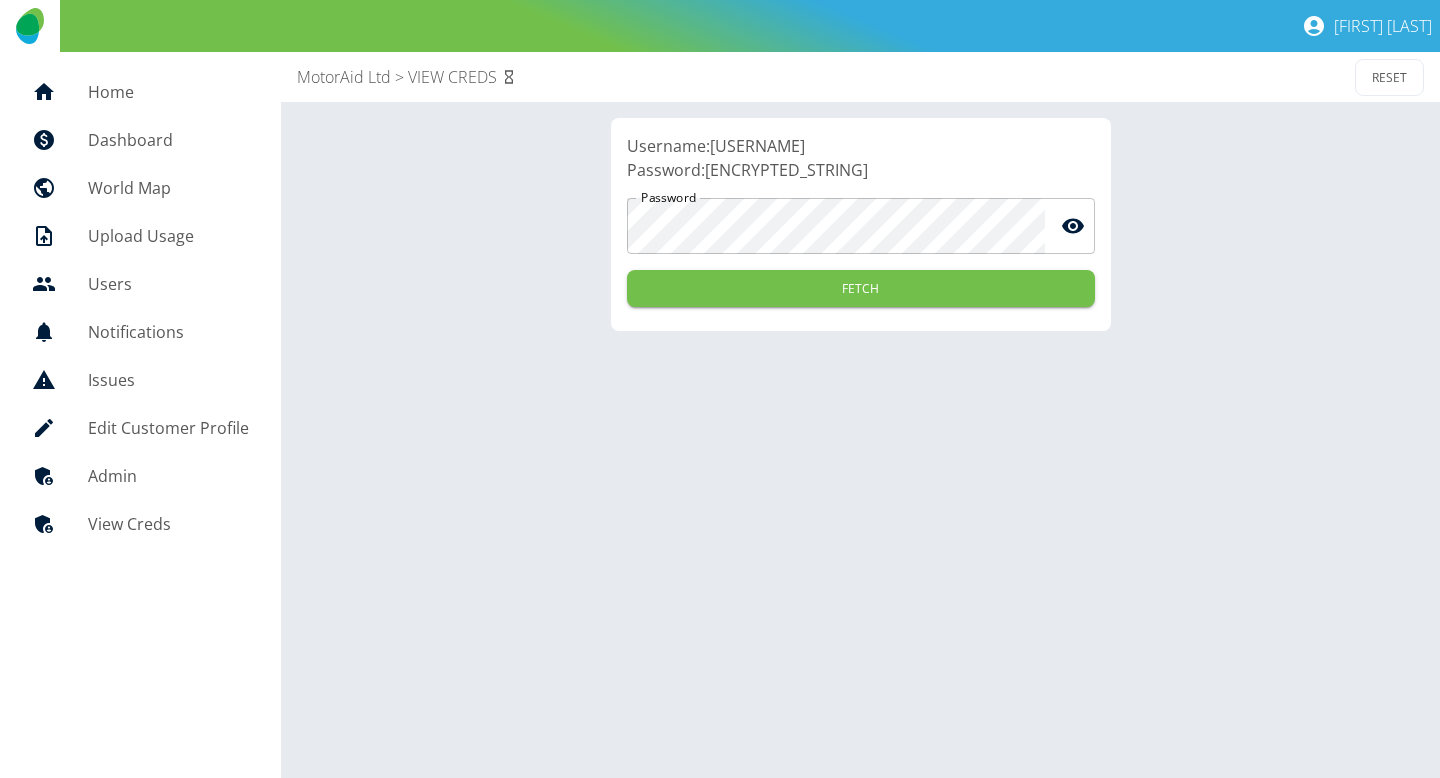 scroll, scrollTop: 0, scrollLeft: 0, axis: both 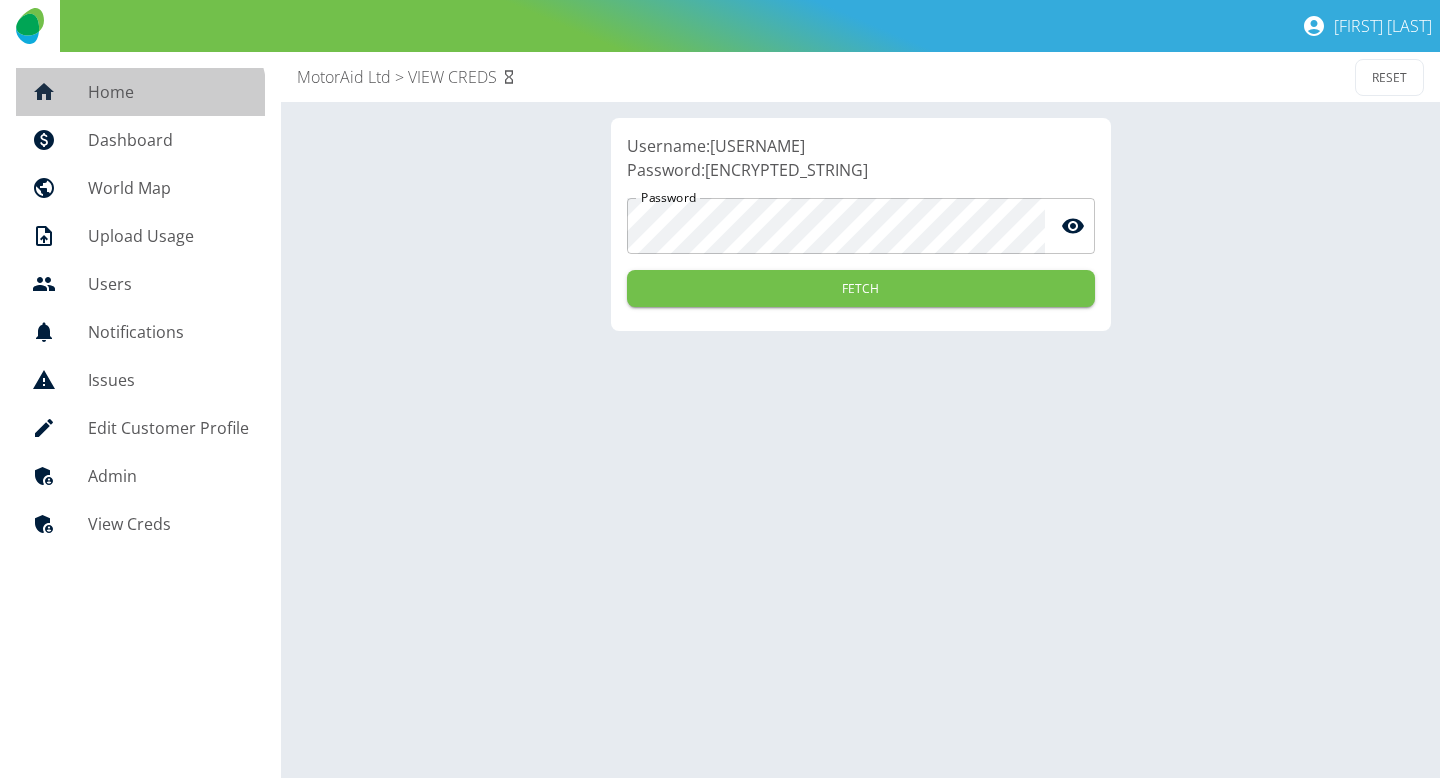 click on "Home" at bounding box center (168, 92) 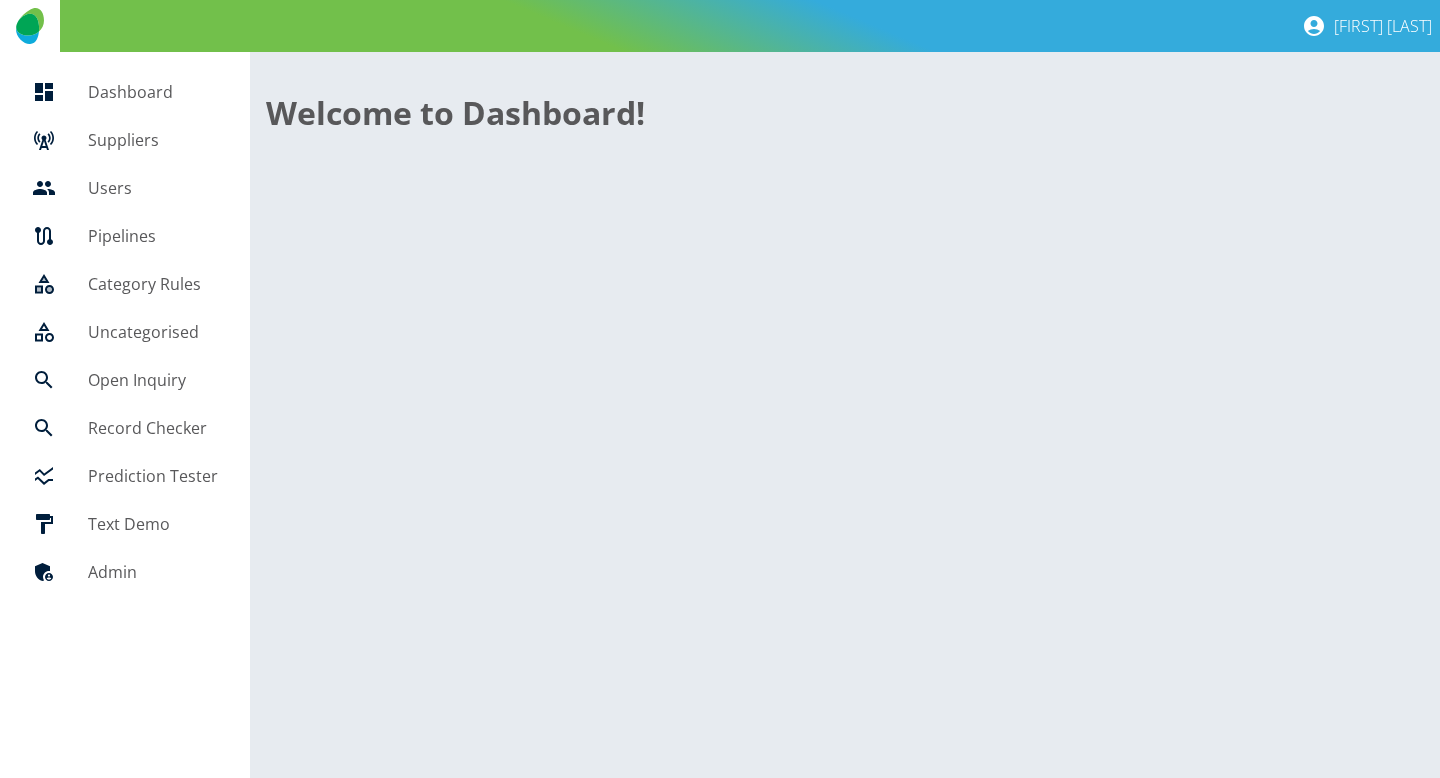 click on "Suppliers" at bounding box center (153, 140) 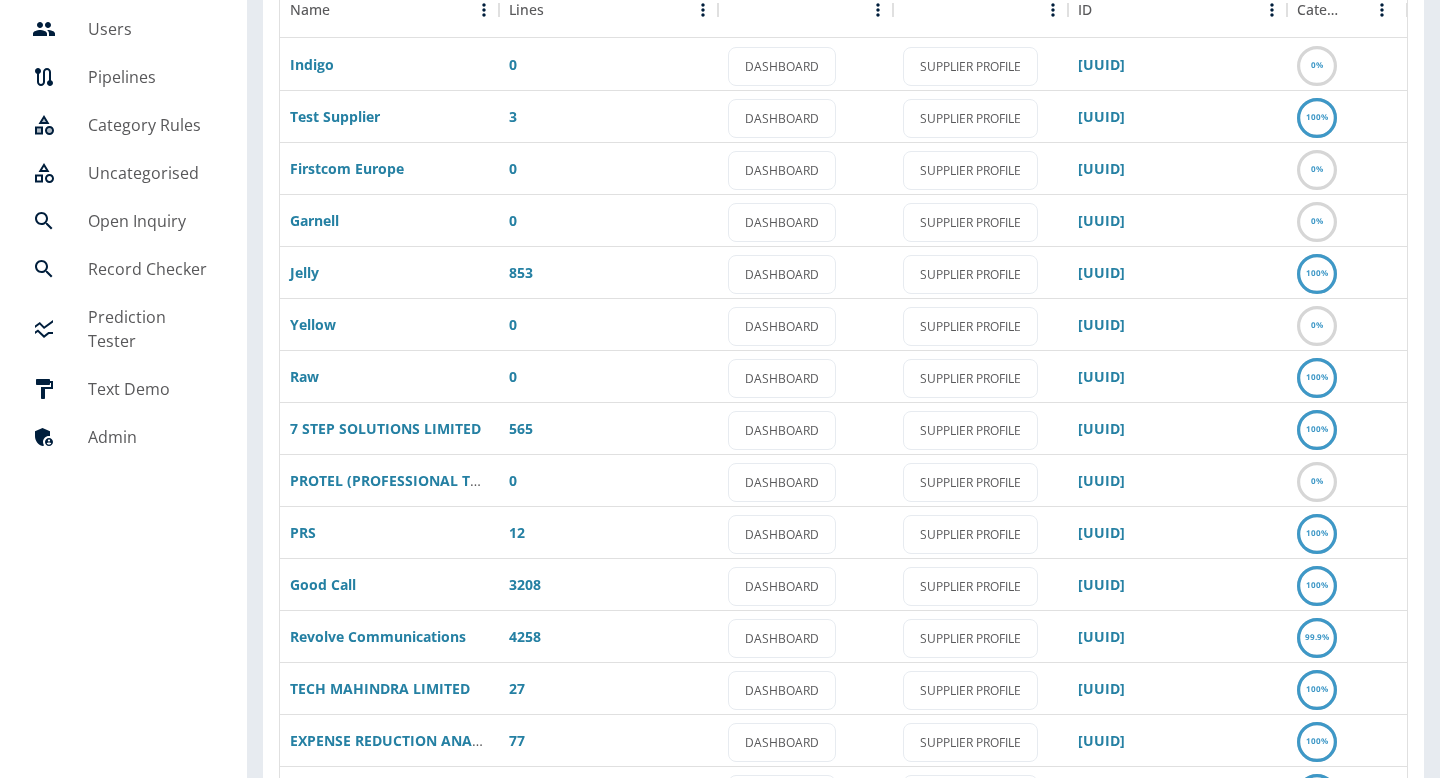 scroll, scrollTop: 208, scrollLeft: 0, axis: vertical 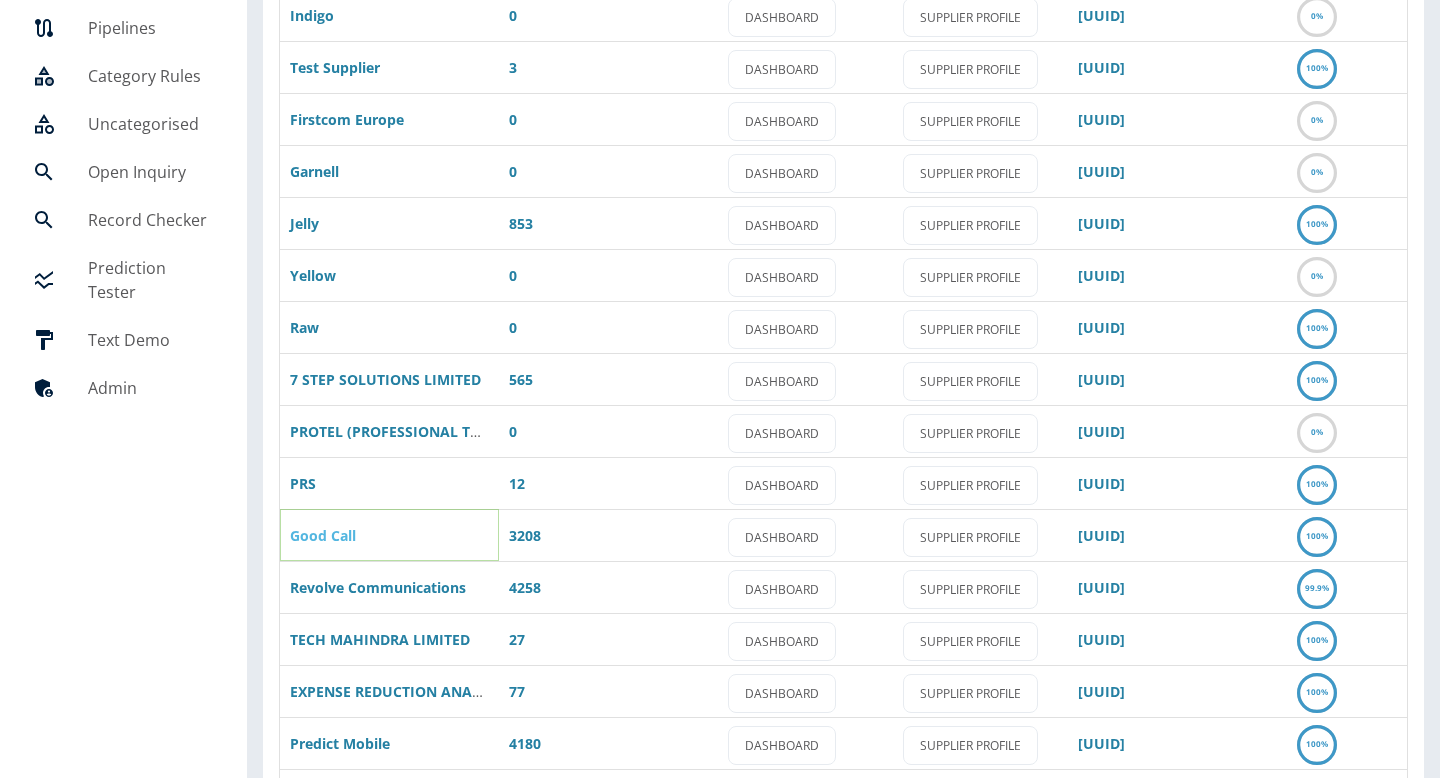 click on "Good Call" at bounding box center (323, 535) 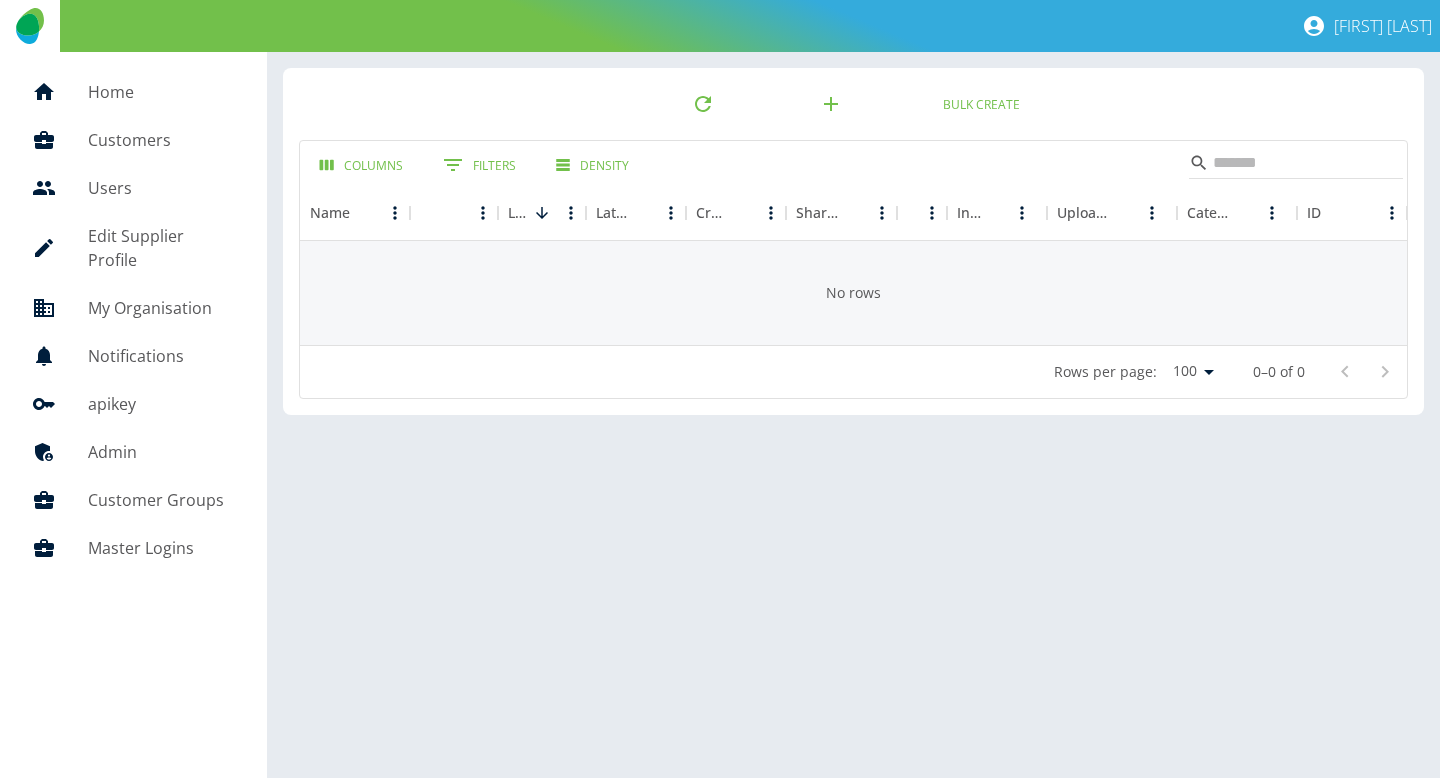 scroll, scrollTop: 0, scrollLeft: 0, axis: both 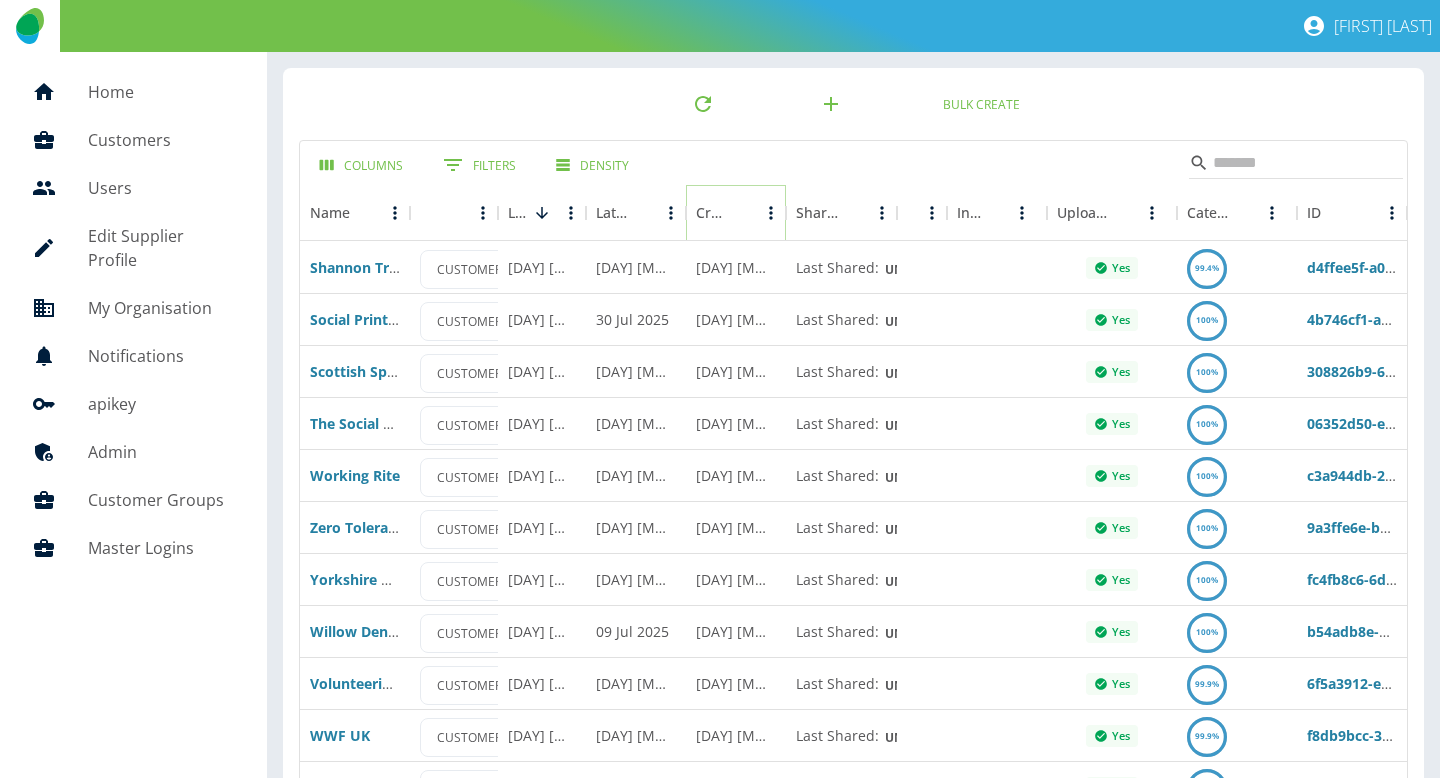 click 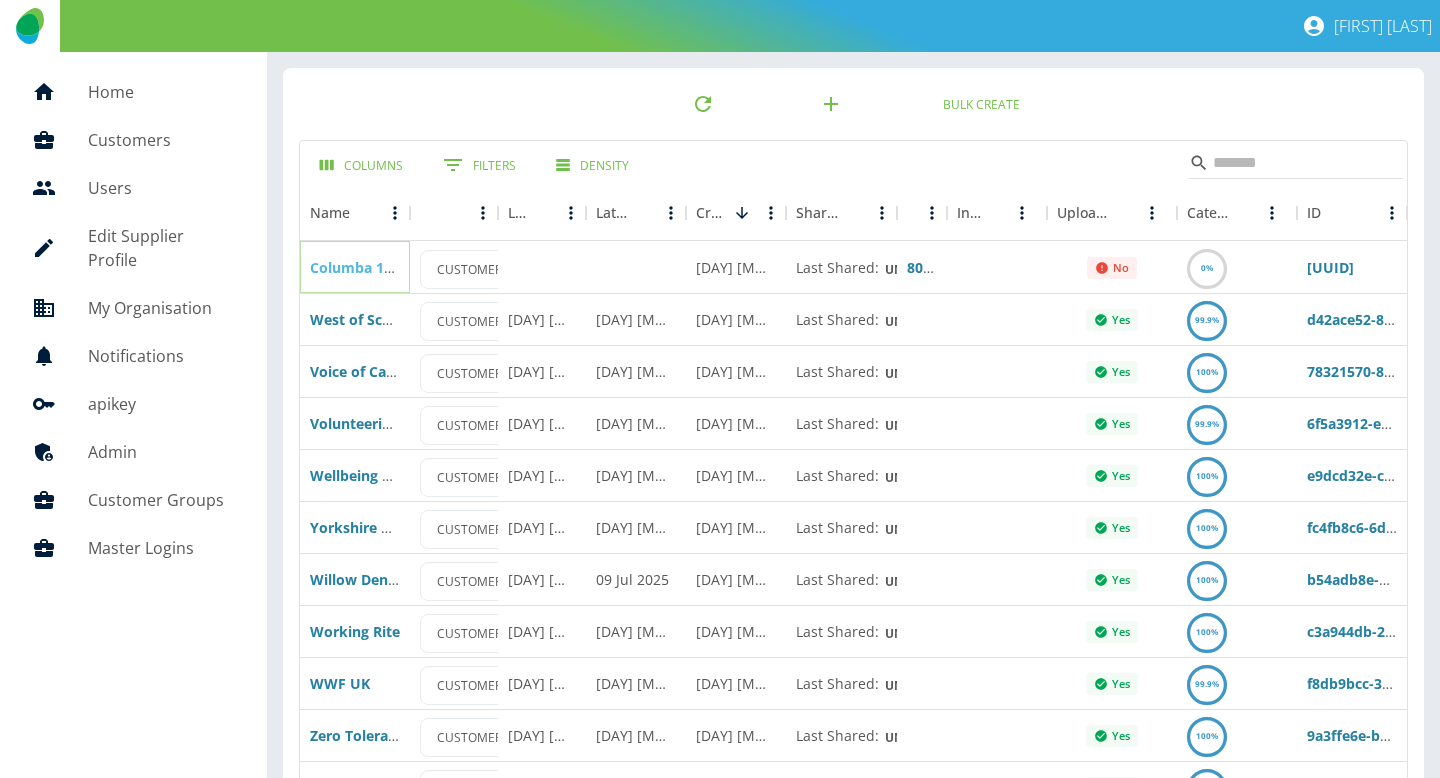 click on "Columba 1400 Staffin" at bounding box center (384, 267) 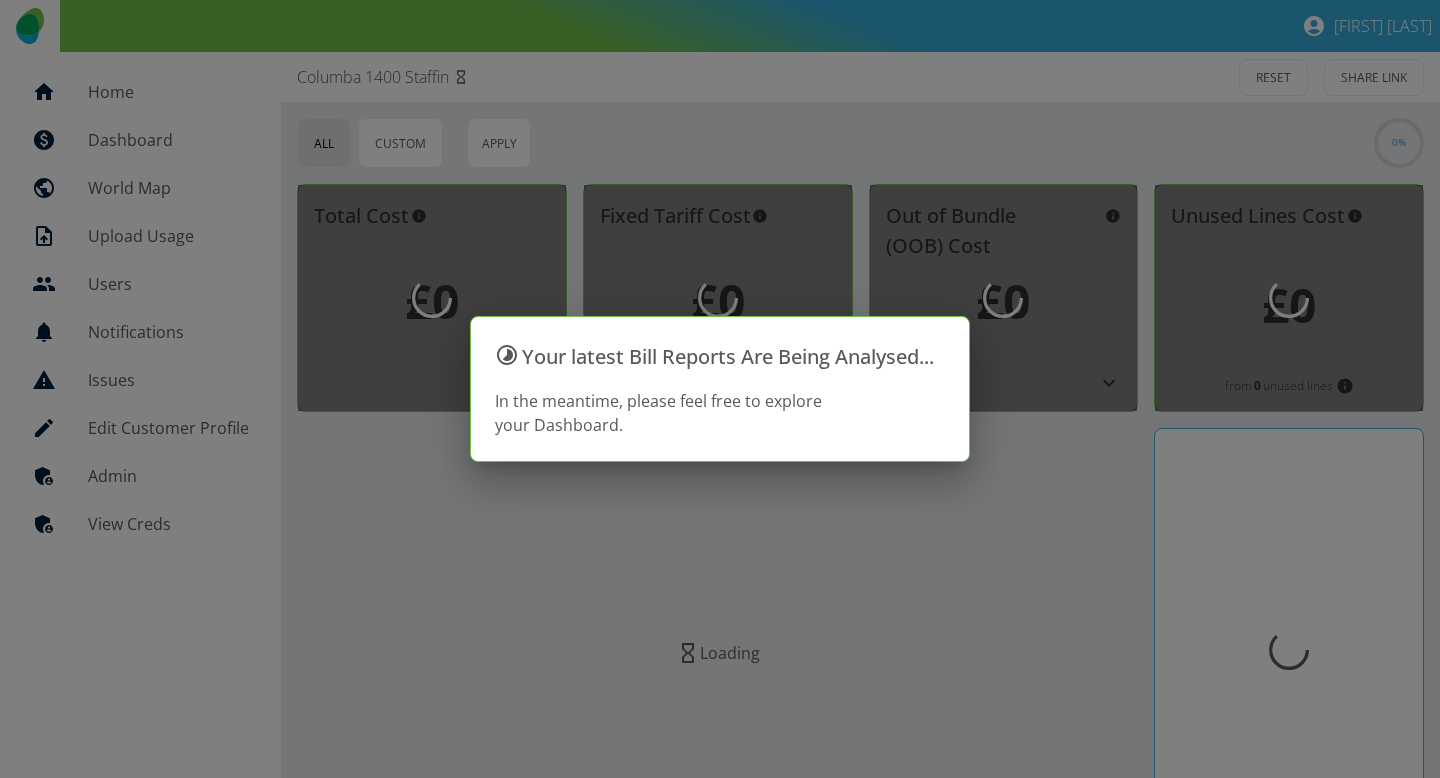 click at bounding box center [720, 389] 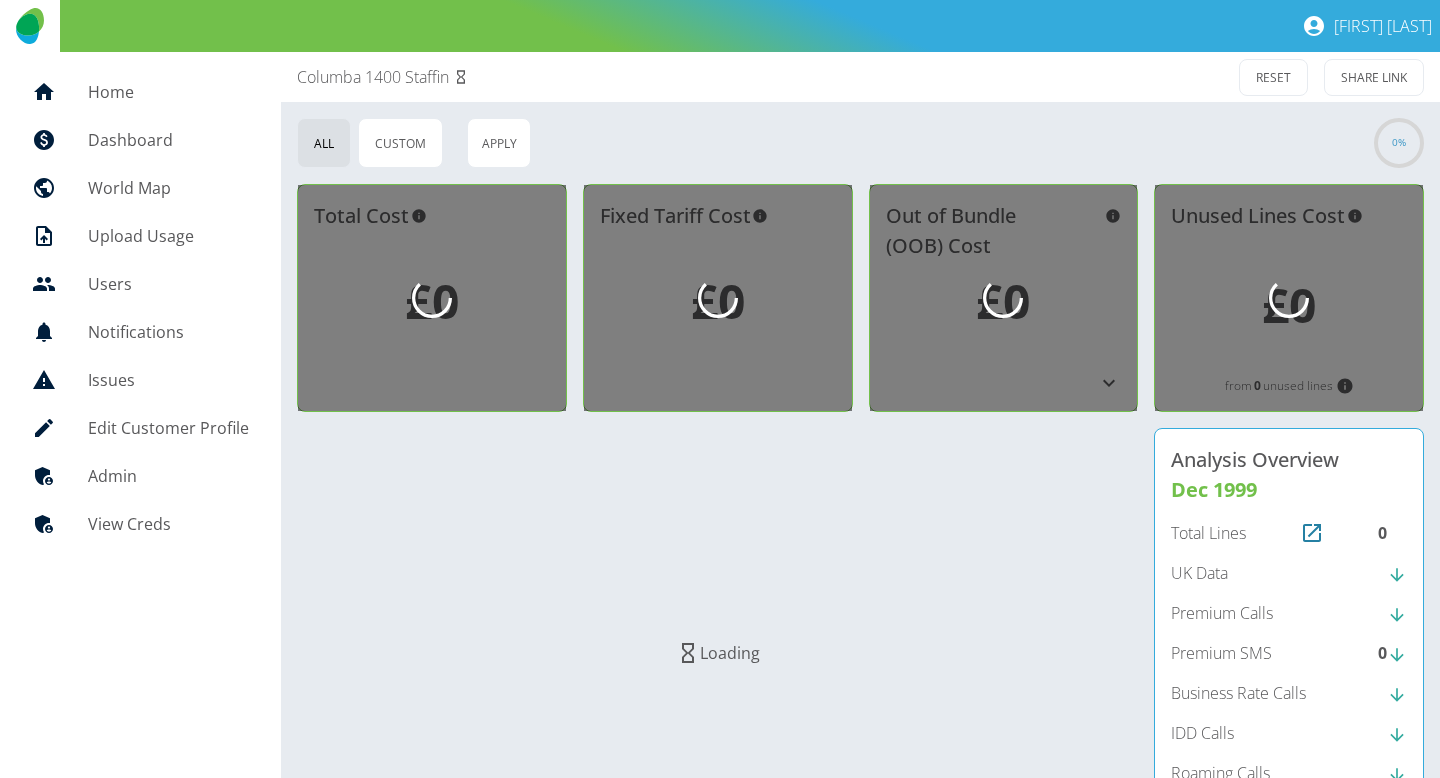 click on "Admin" at bounding box center [168, 476] 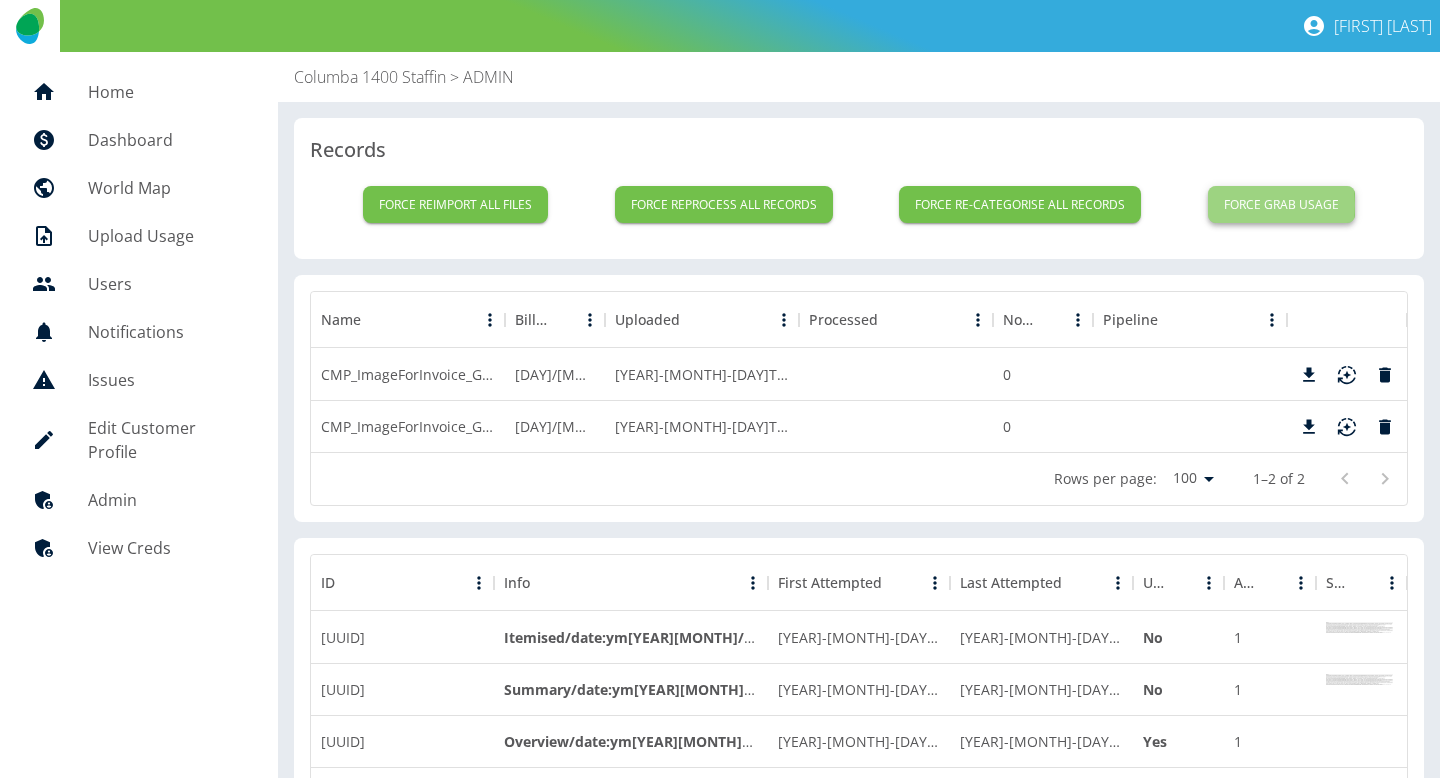 click on "Force grab usage" at bounding box center (1281, 204) 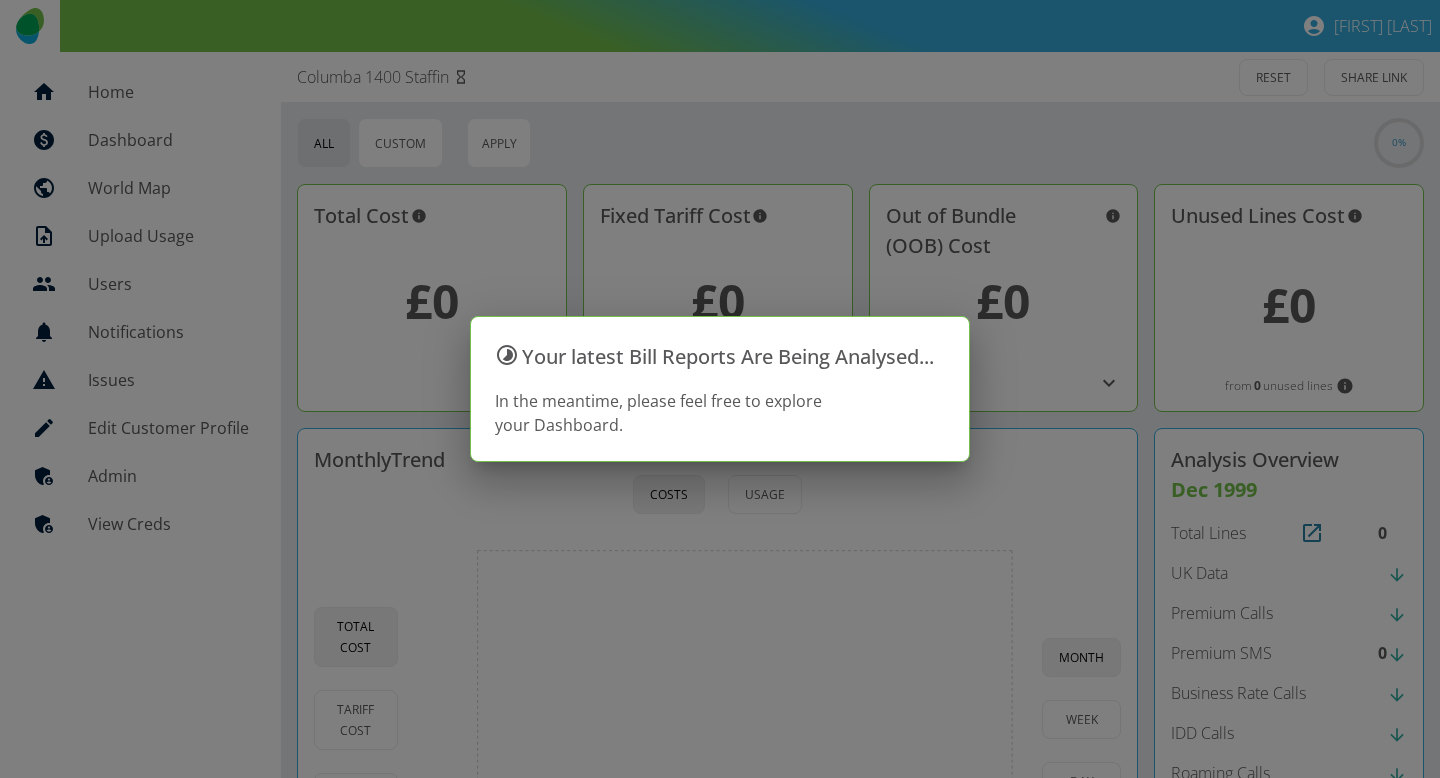 click at bounding box center [720, 389] 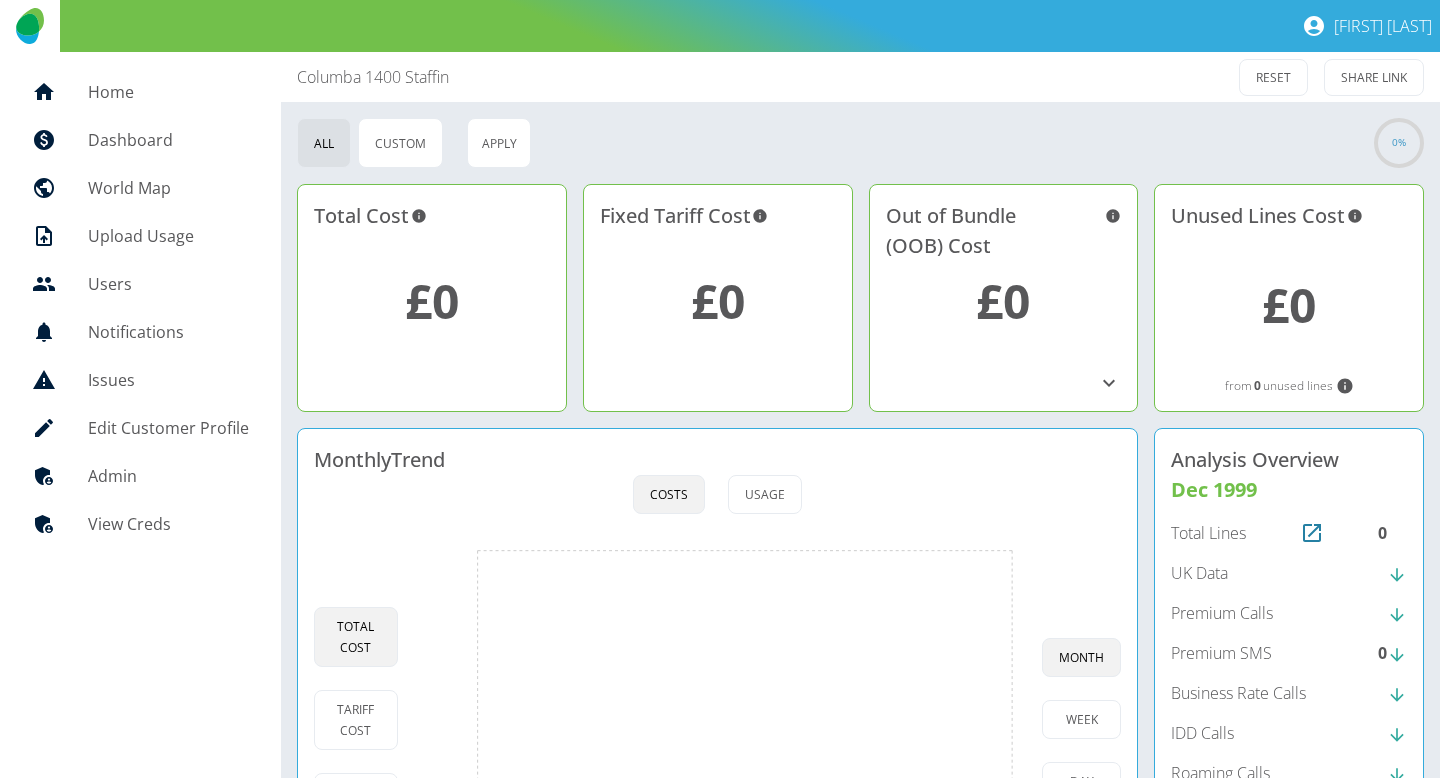 drag, startPoint x: 145, startPoint y: 482, endPoint x: 231, endPoint y: 478, distance: 86.09297 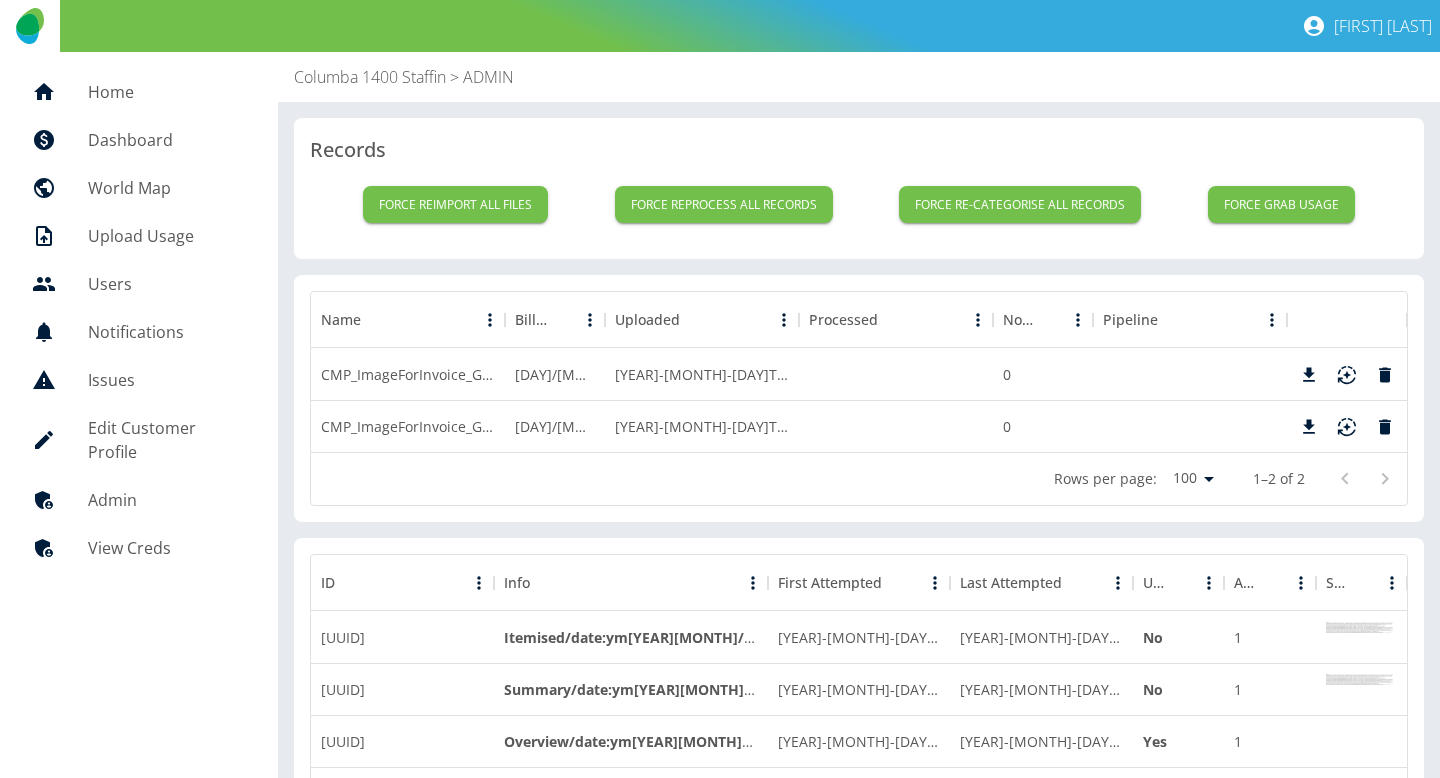 scroll, scrollTop: 335, scrollLeft: 0, axis: vertical 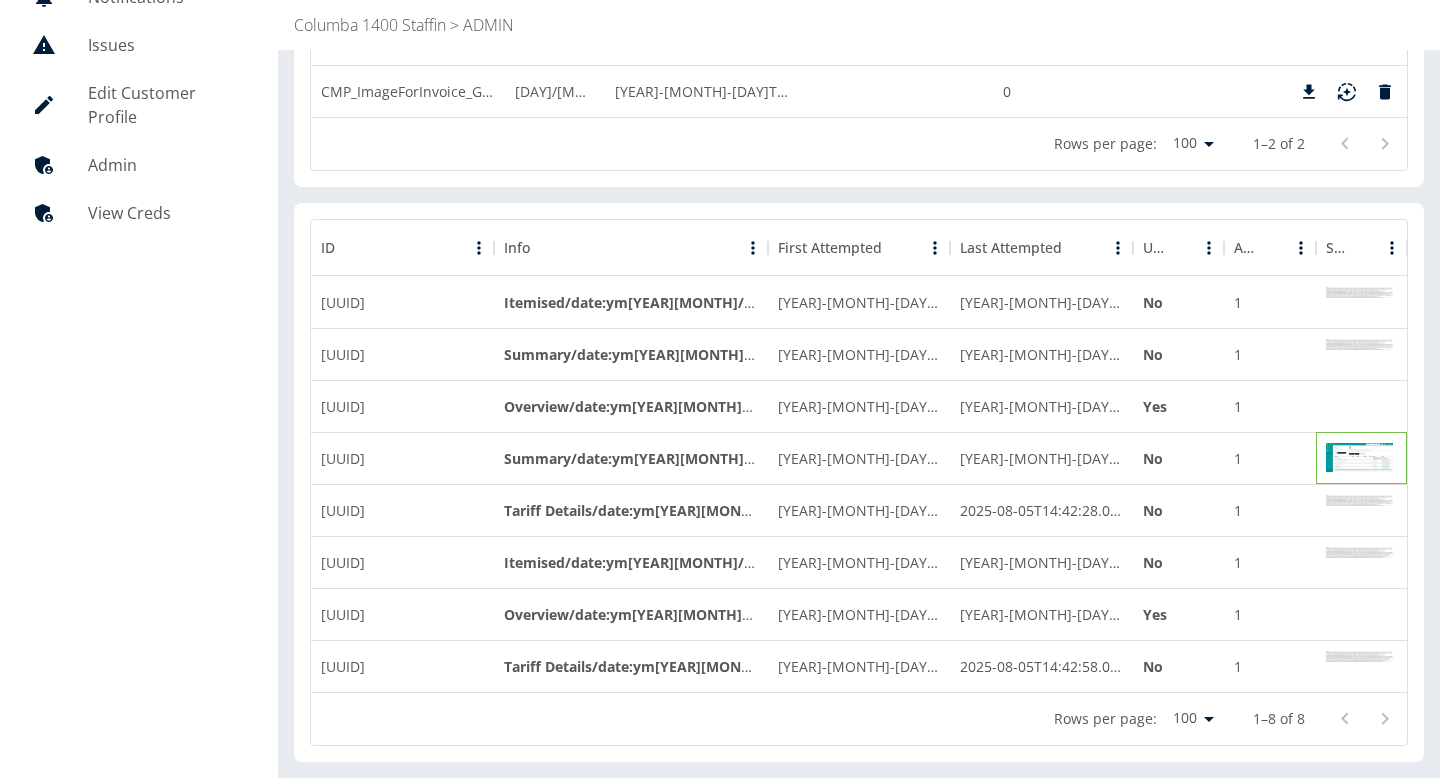 click at bounding box center [1360, 457] 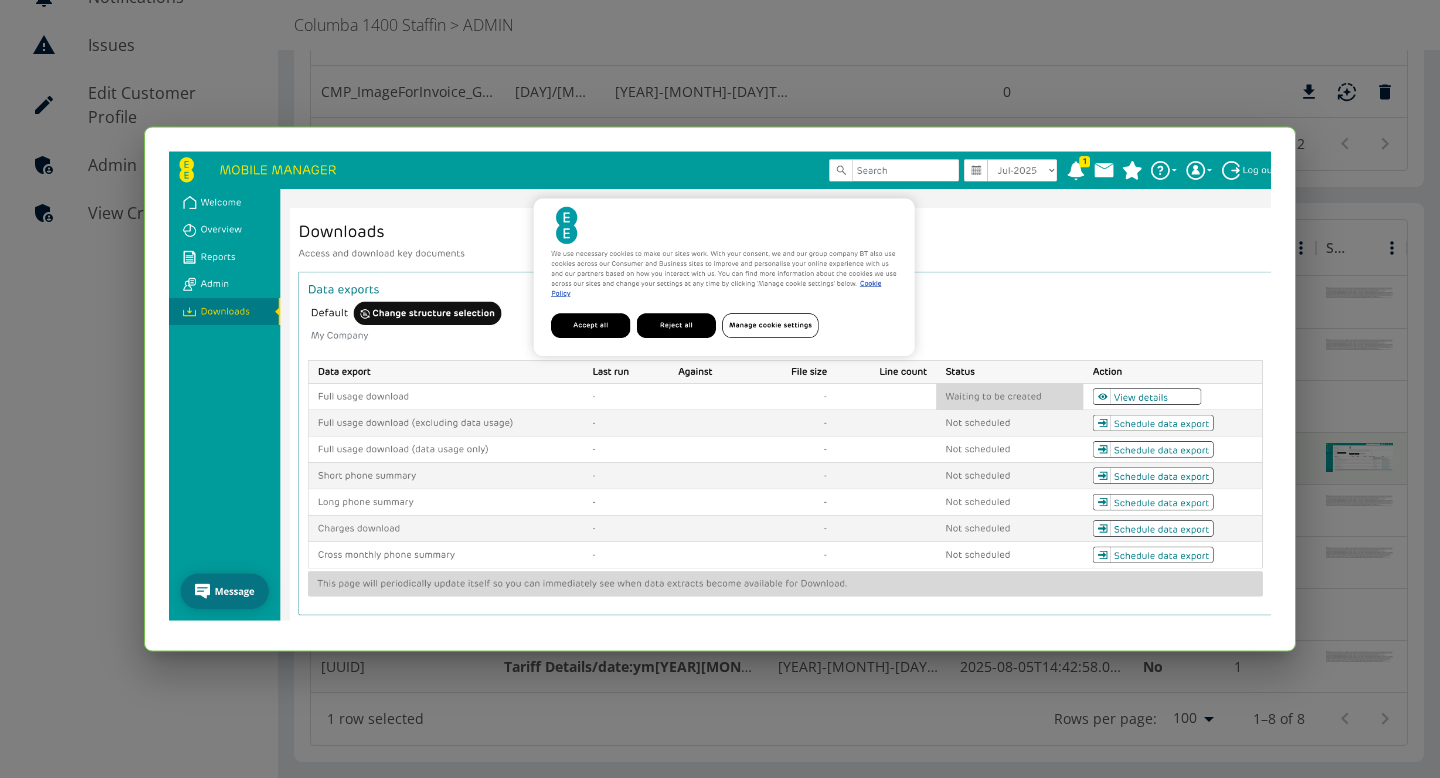 click at bounding box center [720, 389] 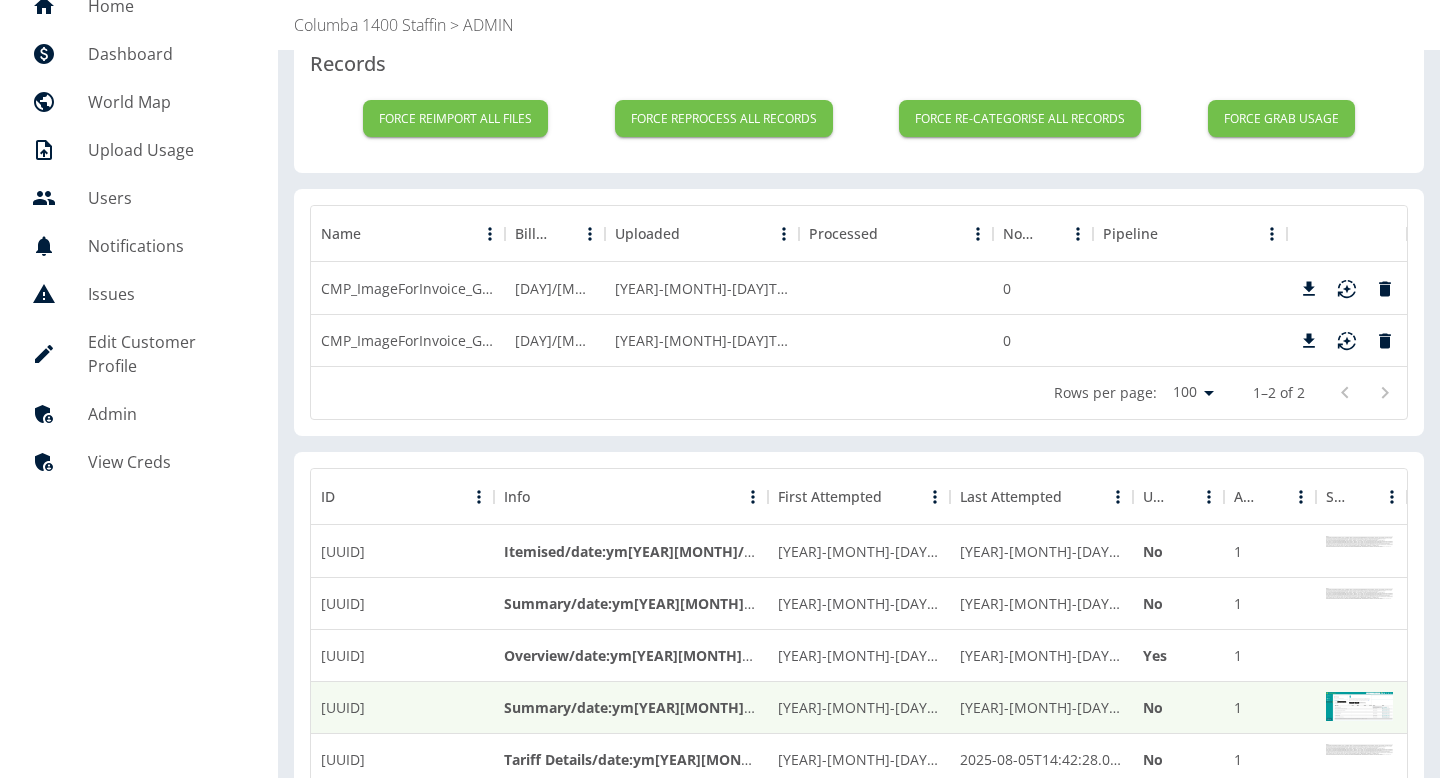 scroll, scrollTop: 0, scrollLeft: 0, axis: both 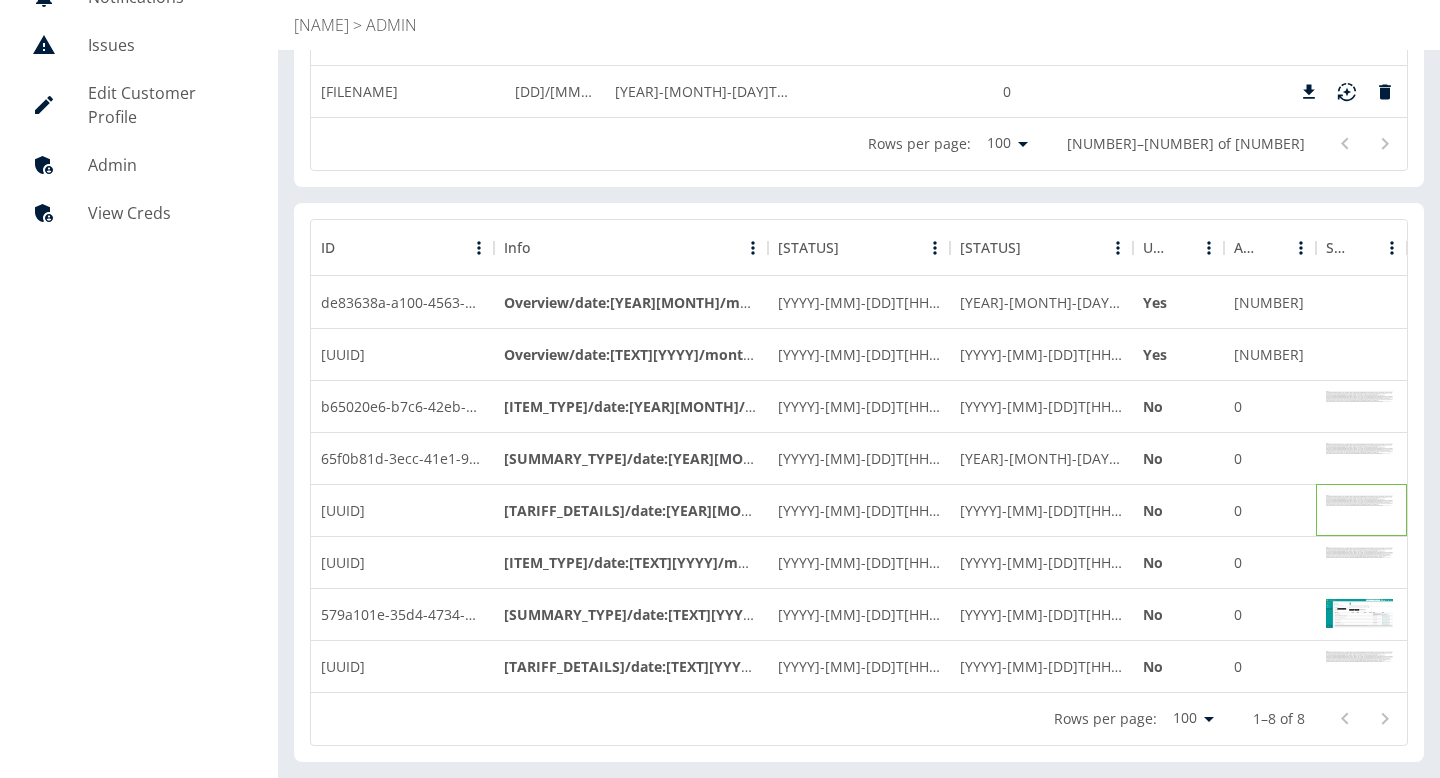 click at bounding box center (1360, 509) 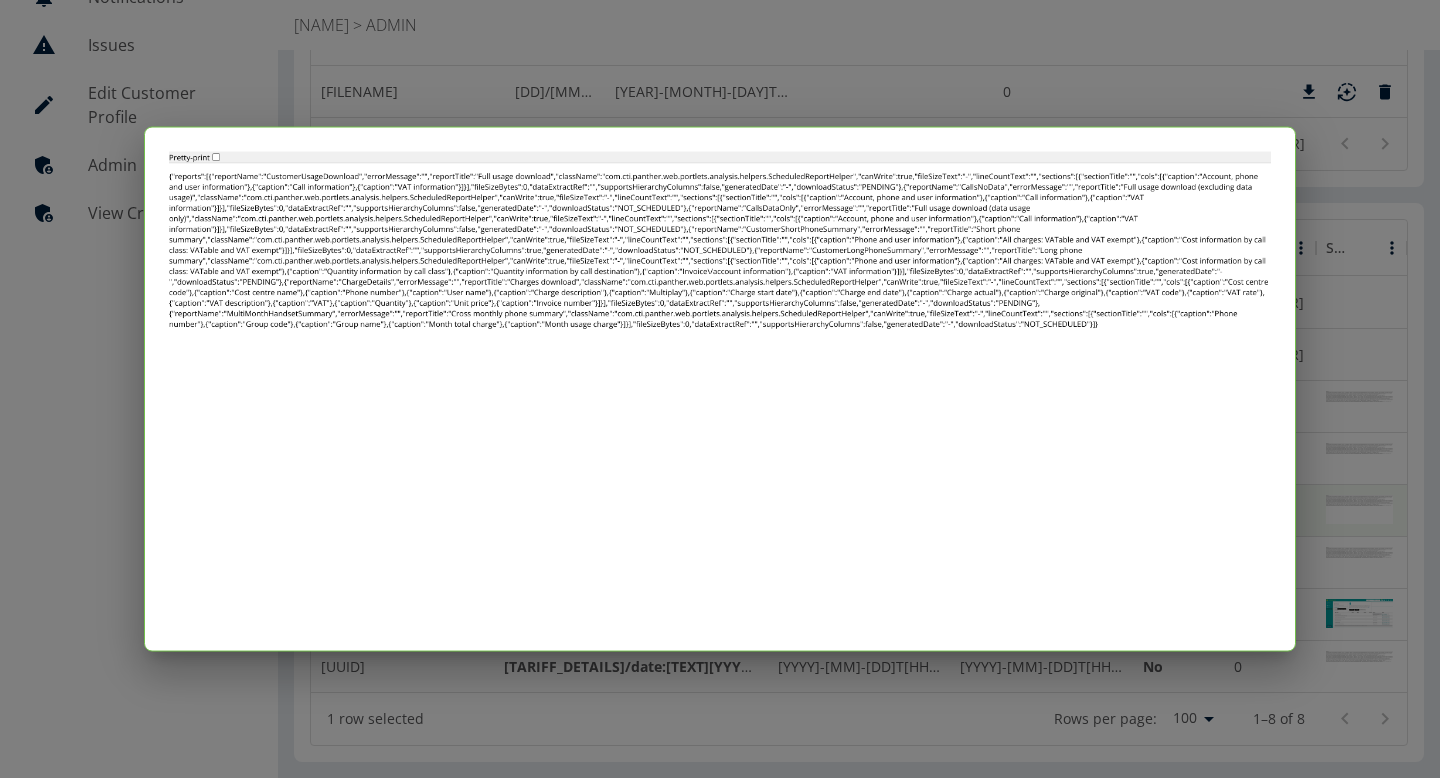 click at bounding box center (720, 389) 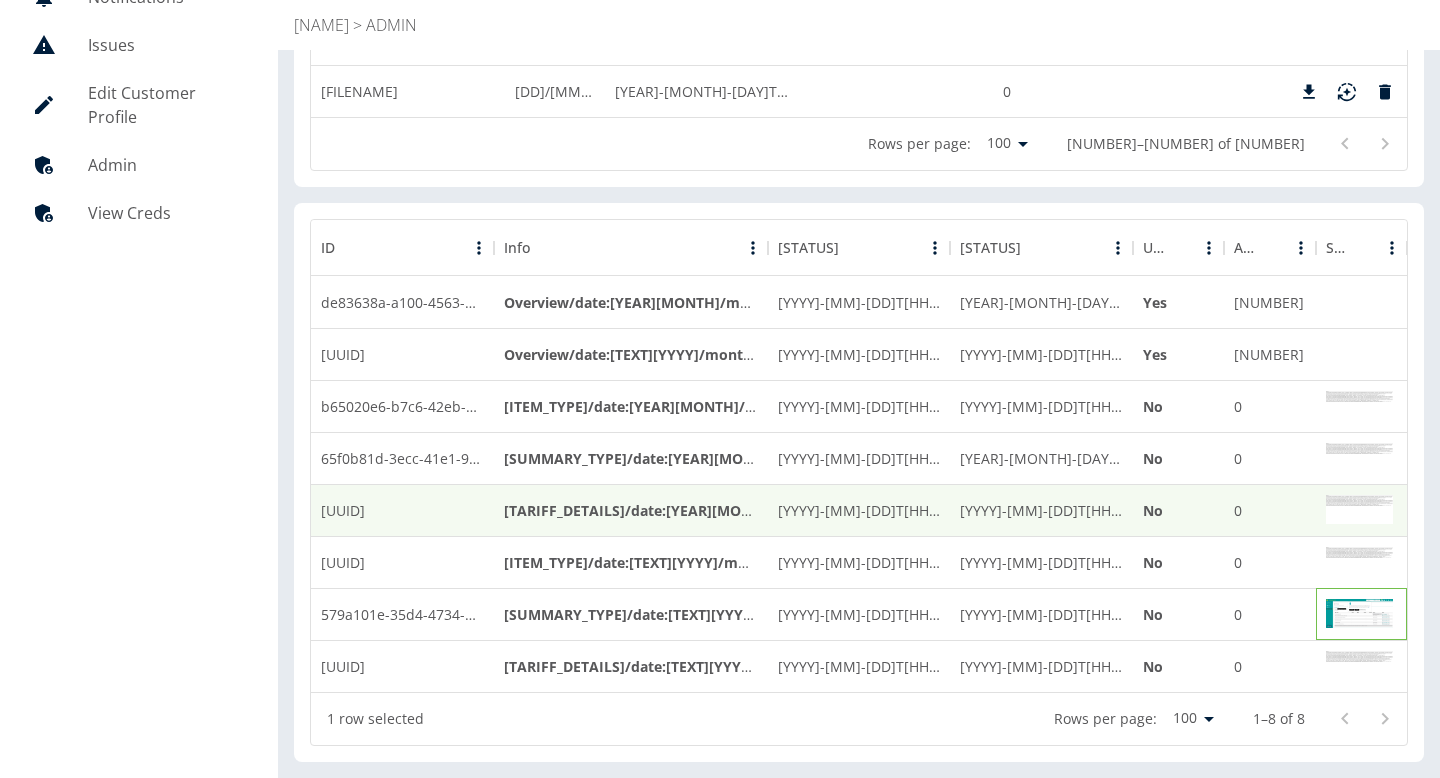 click at bounding box center [1360, 613] 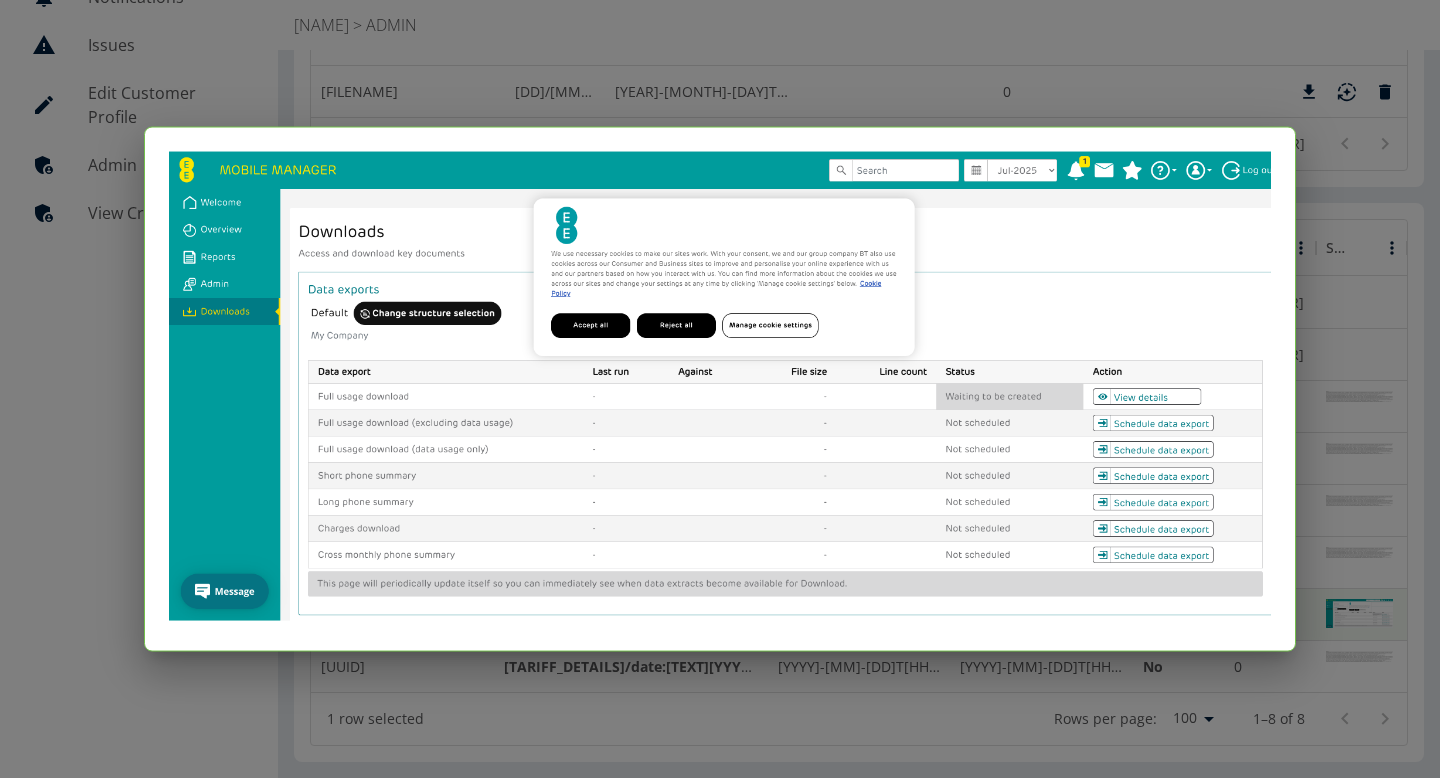 click at bounding box center (720, 389) 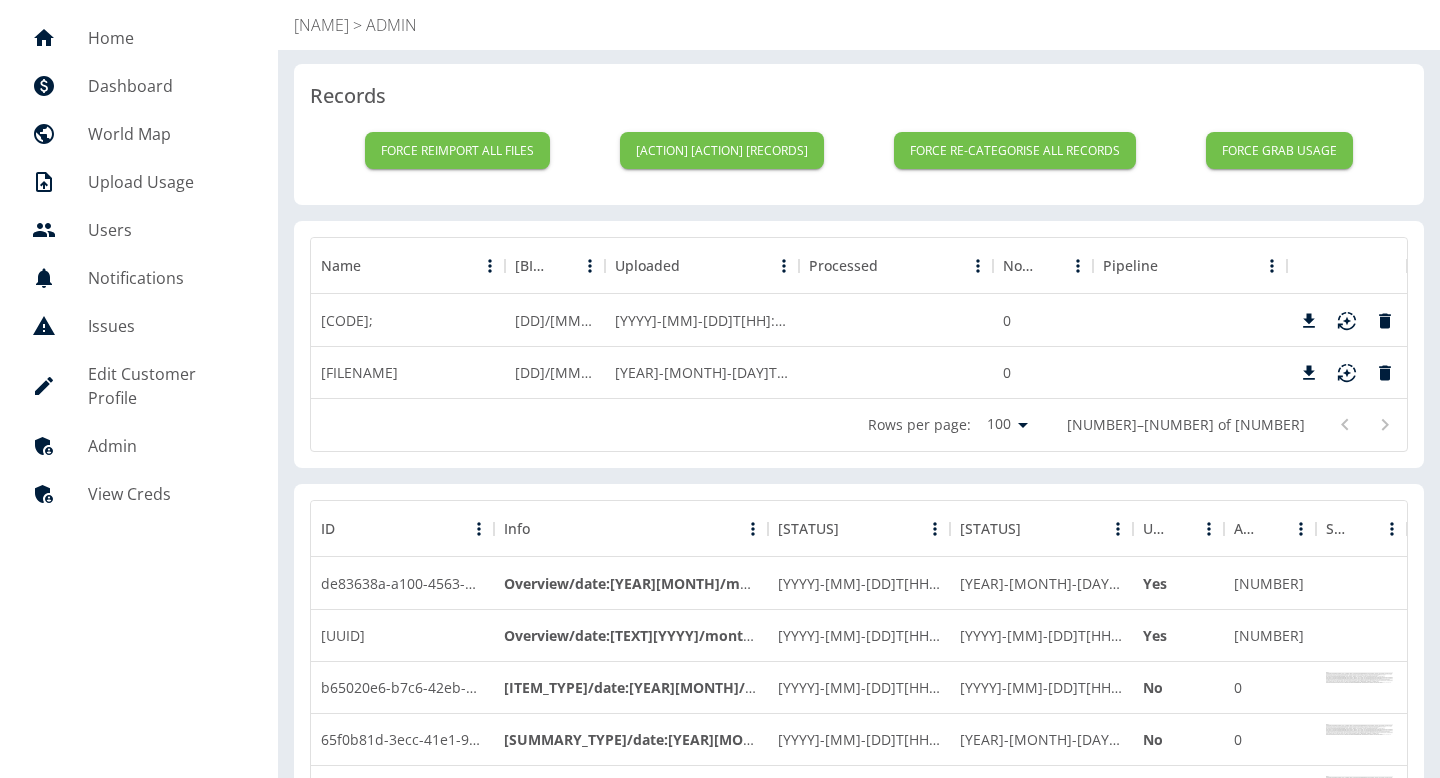 scroll, scrollTop: 0, scrollLeft: 0, axis: both 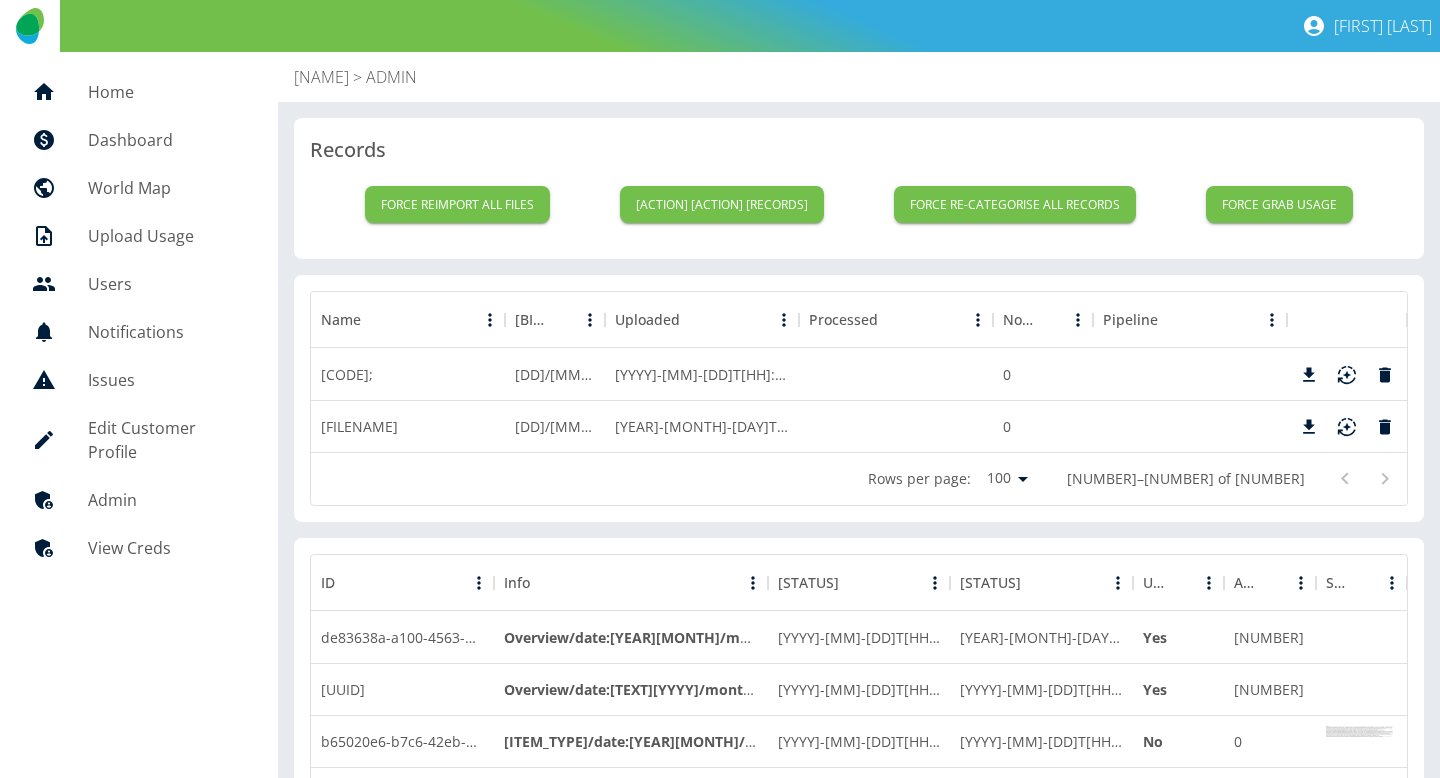 click on "Home" at bounding box center (167, 92) 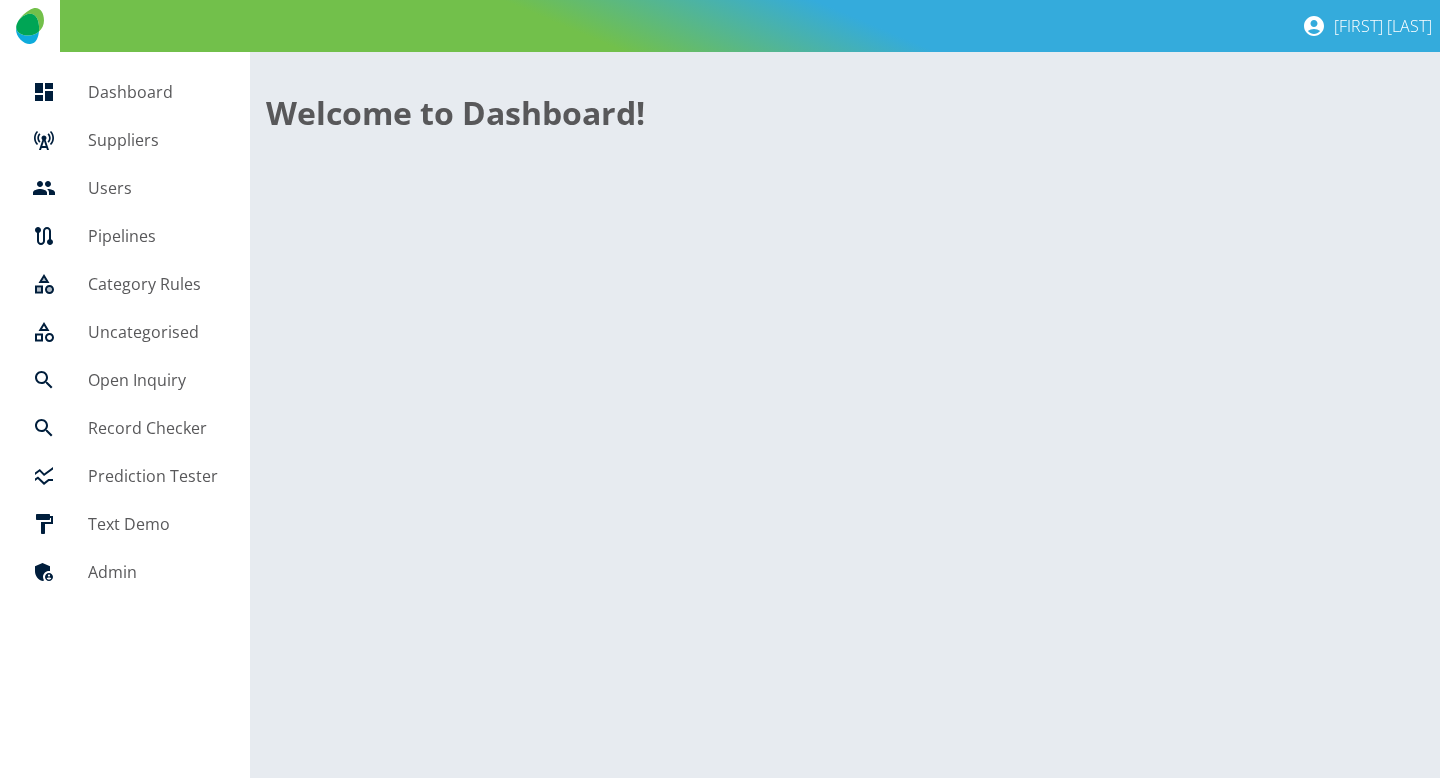 click on "Suppliers" at bounding box center (153, 140) 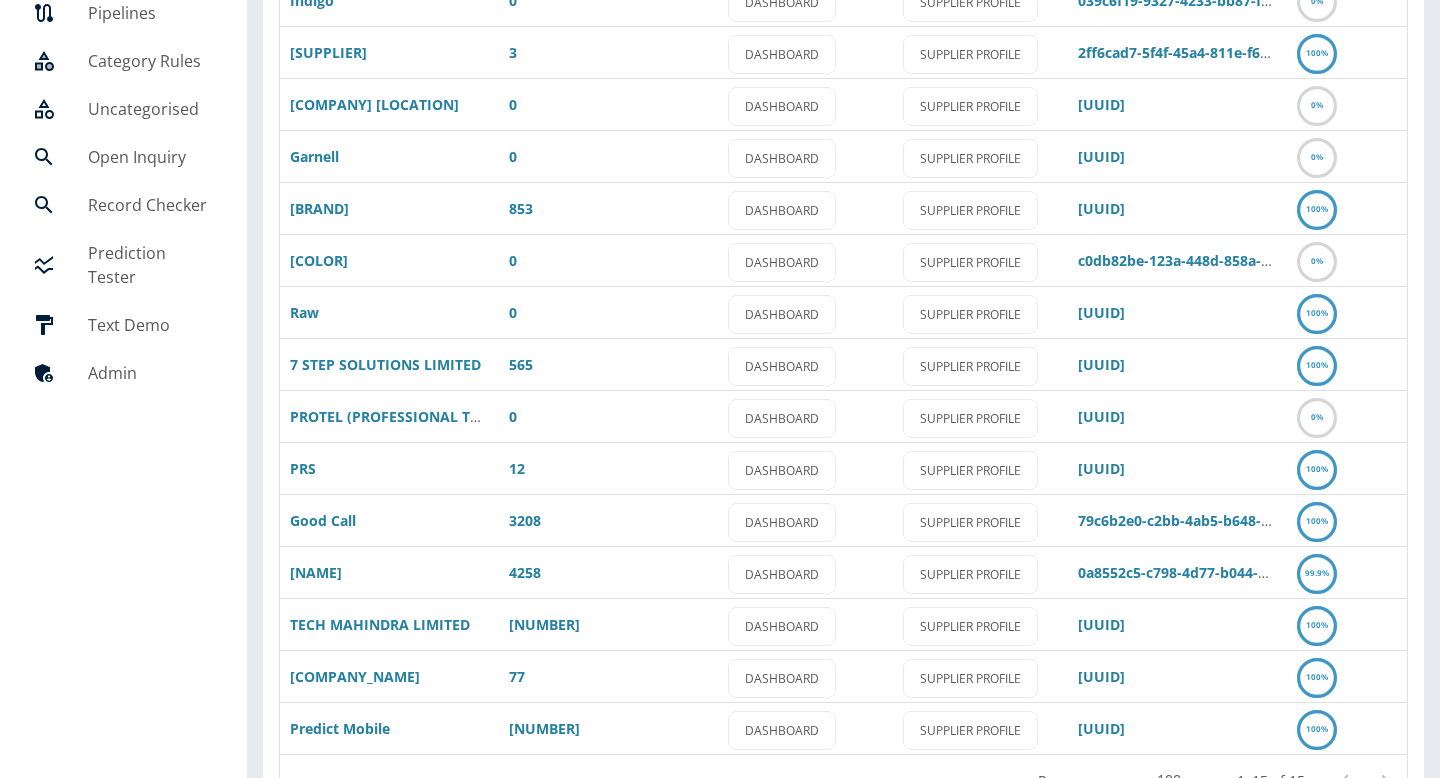 scroll, scrollTop: 285, scrollLeft: 0, axis: vertical 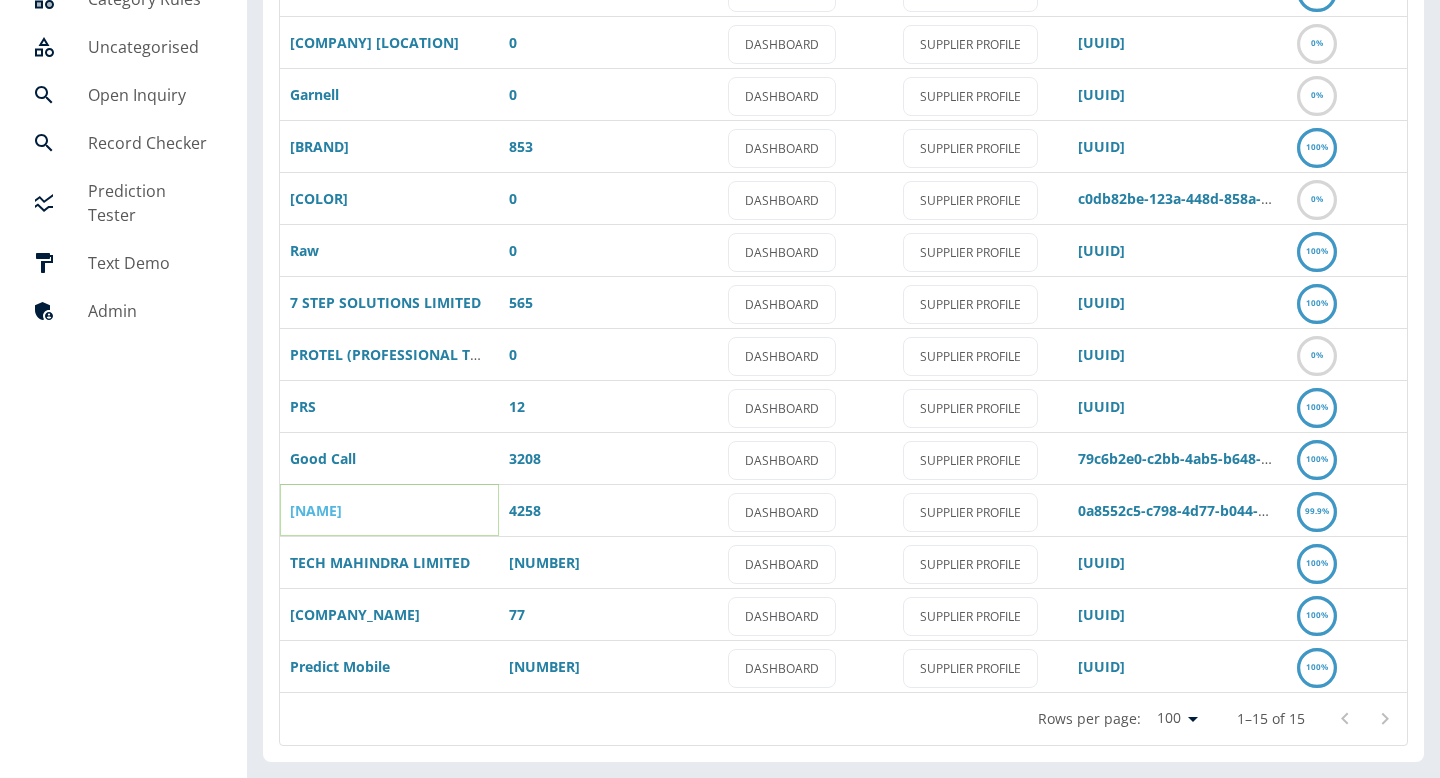 click on "Revolve Communications" at bounding box center [316, 510] 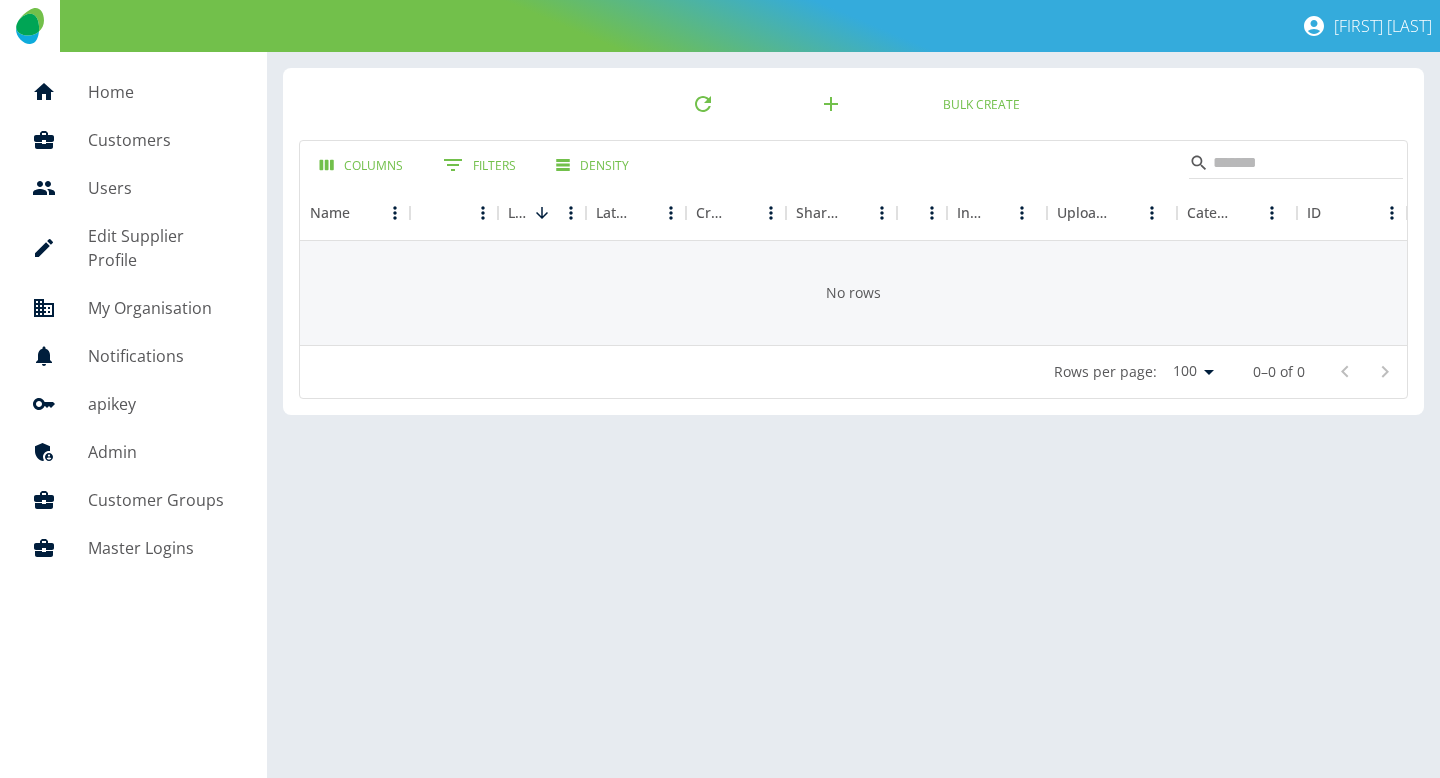 scroll, scrollTop: 0, scrollLeft: 0, axis: both 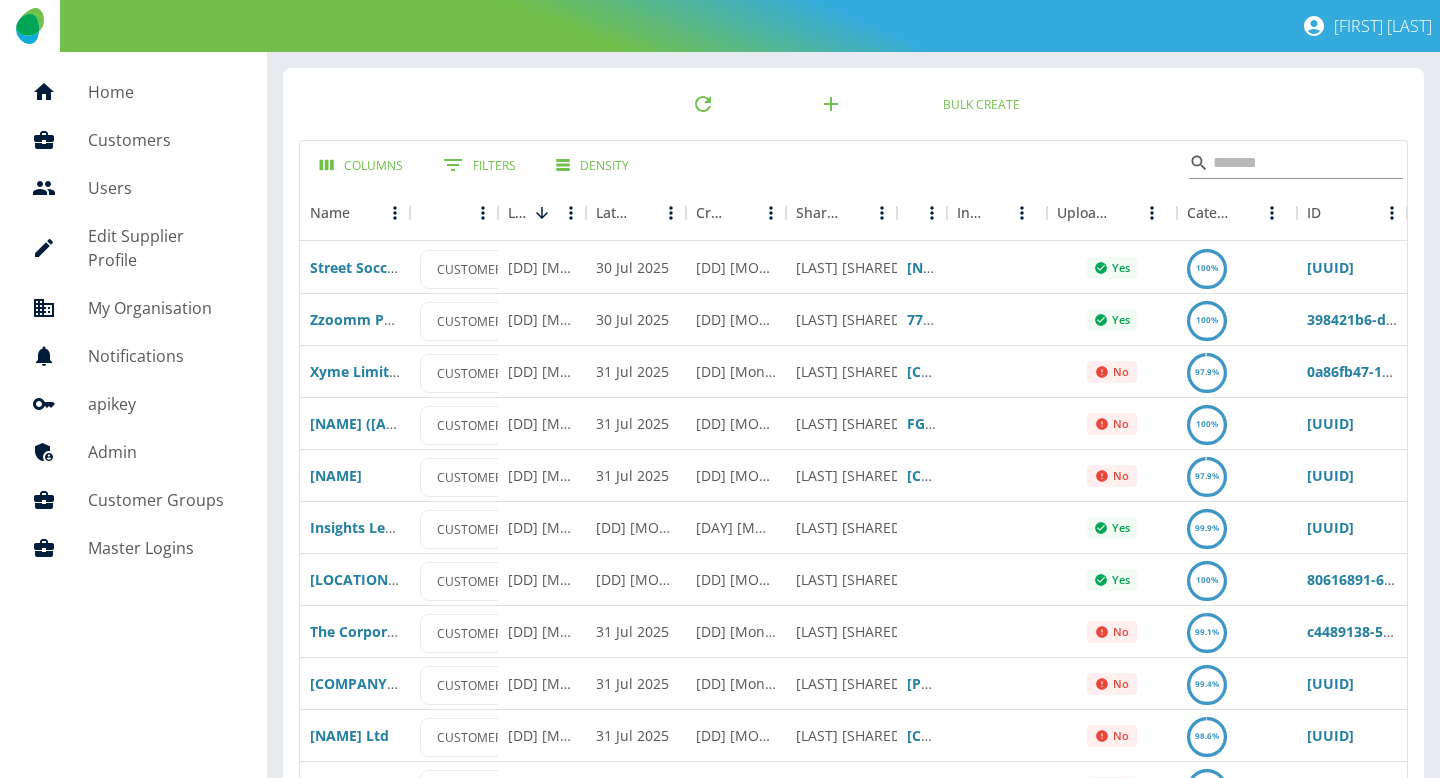click at bounding box center (1293, 163) 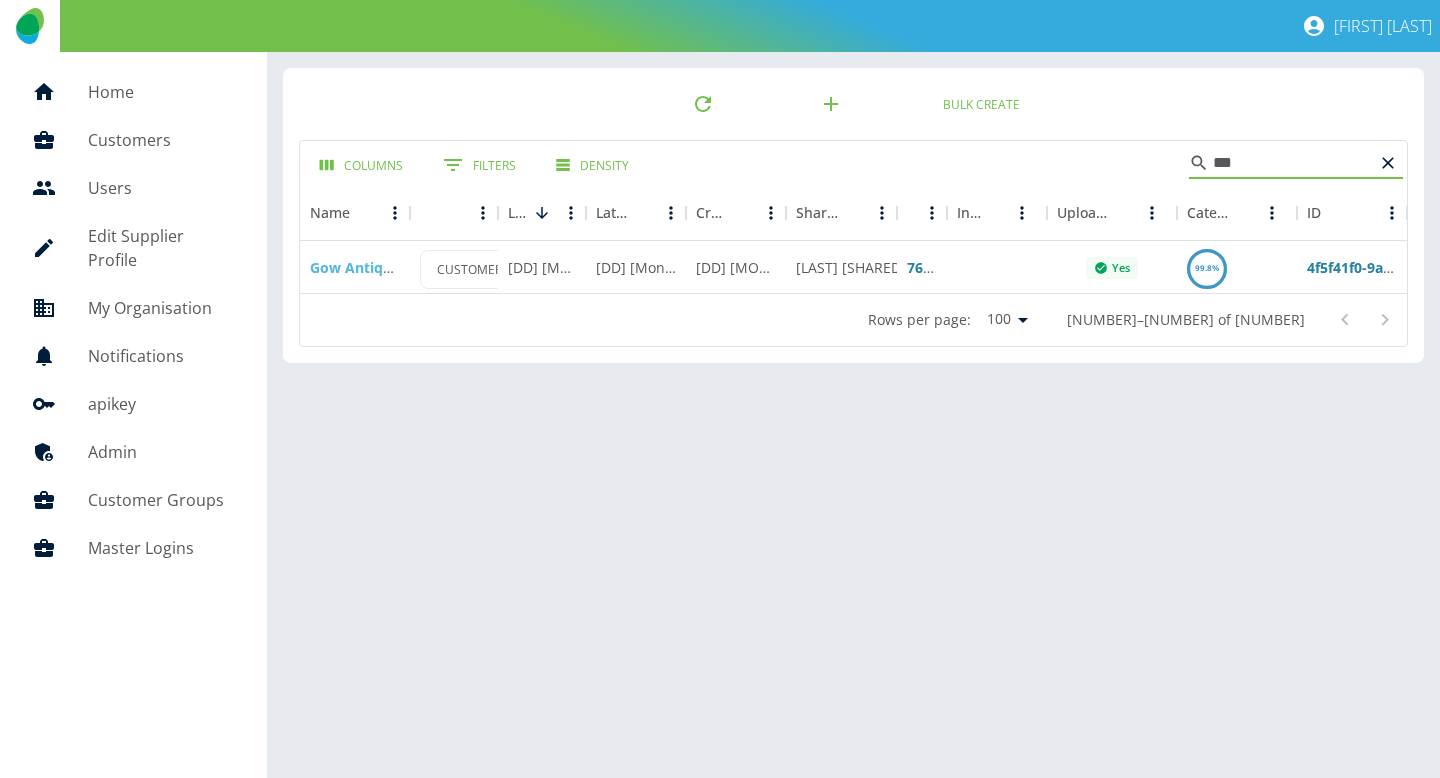 type on "***" 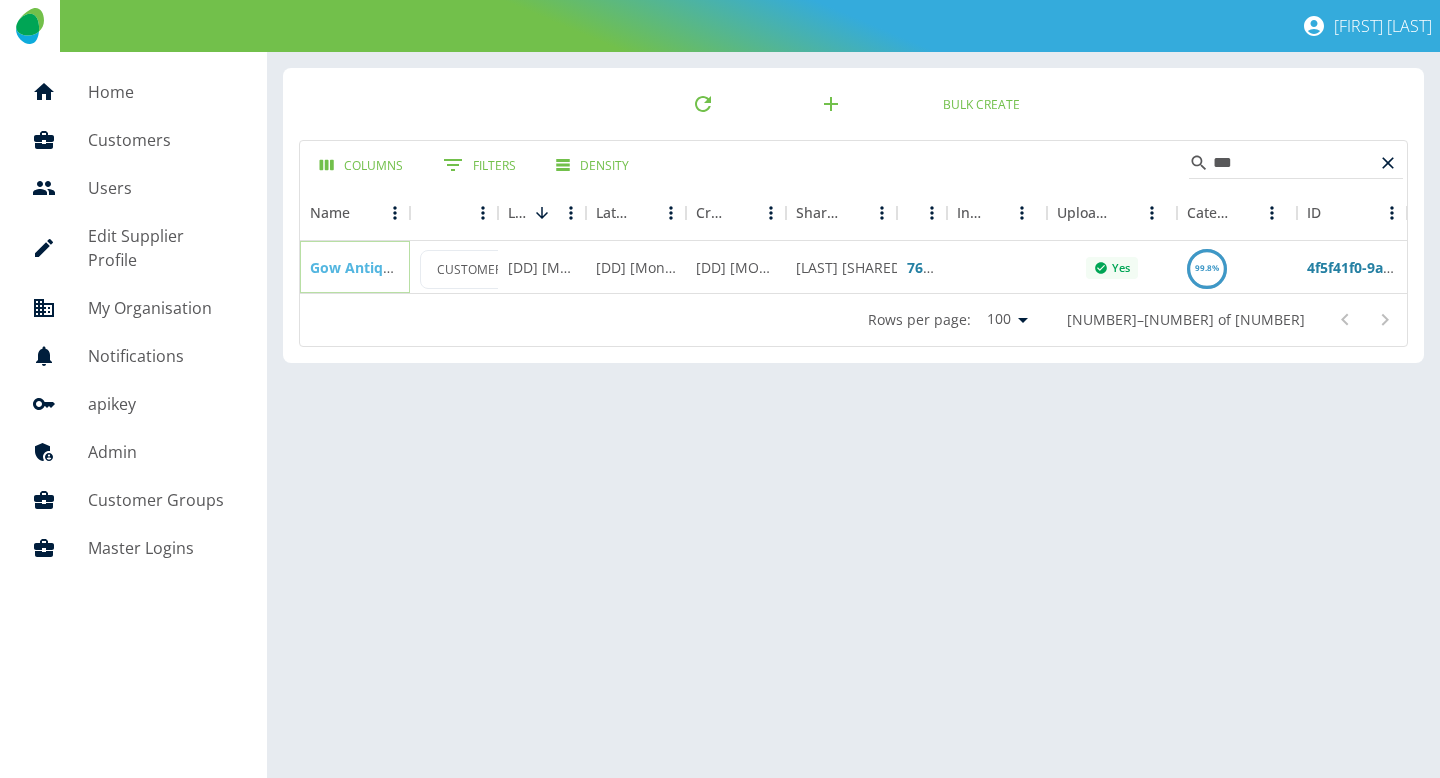 click on "Gow Antiques & Restoration Ltd" at bounding box center (422, 267) 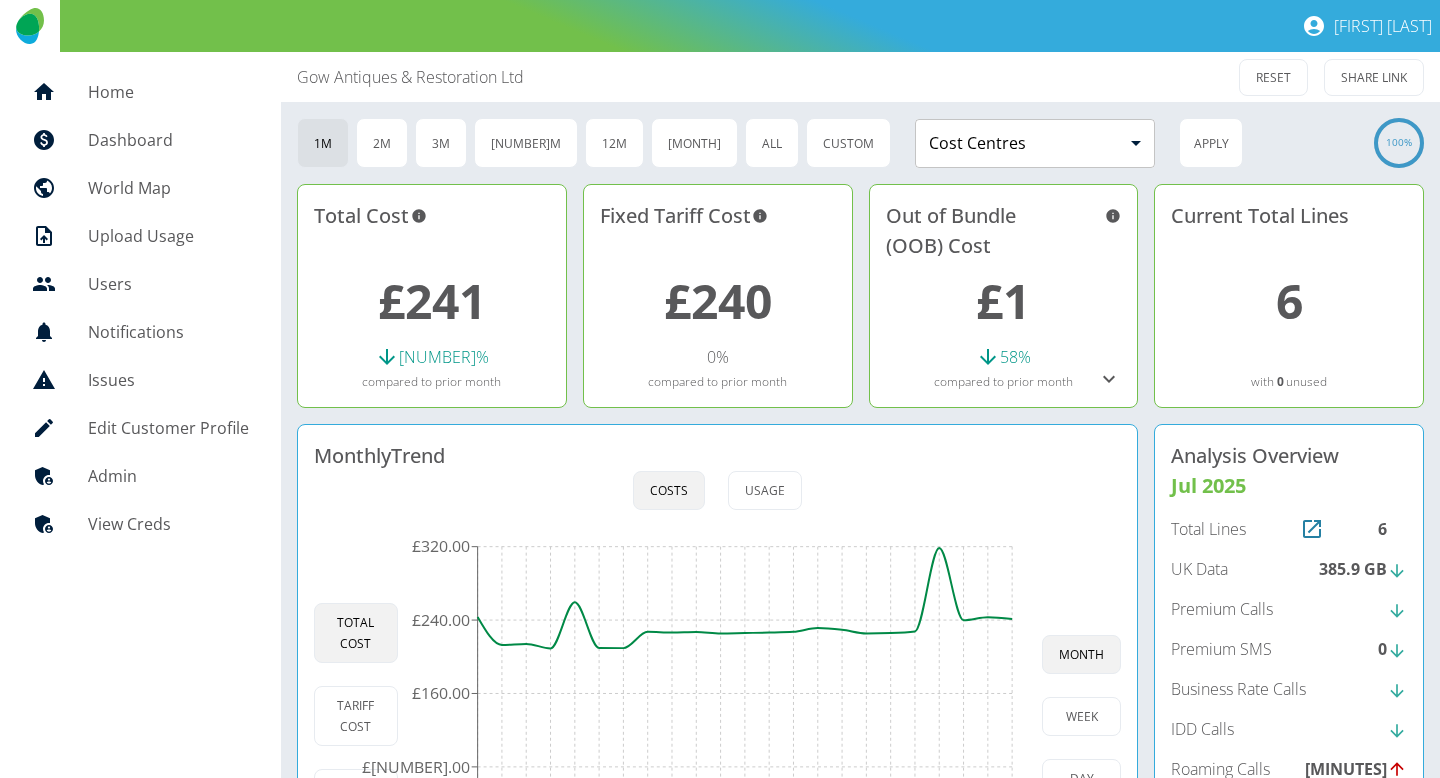 click 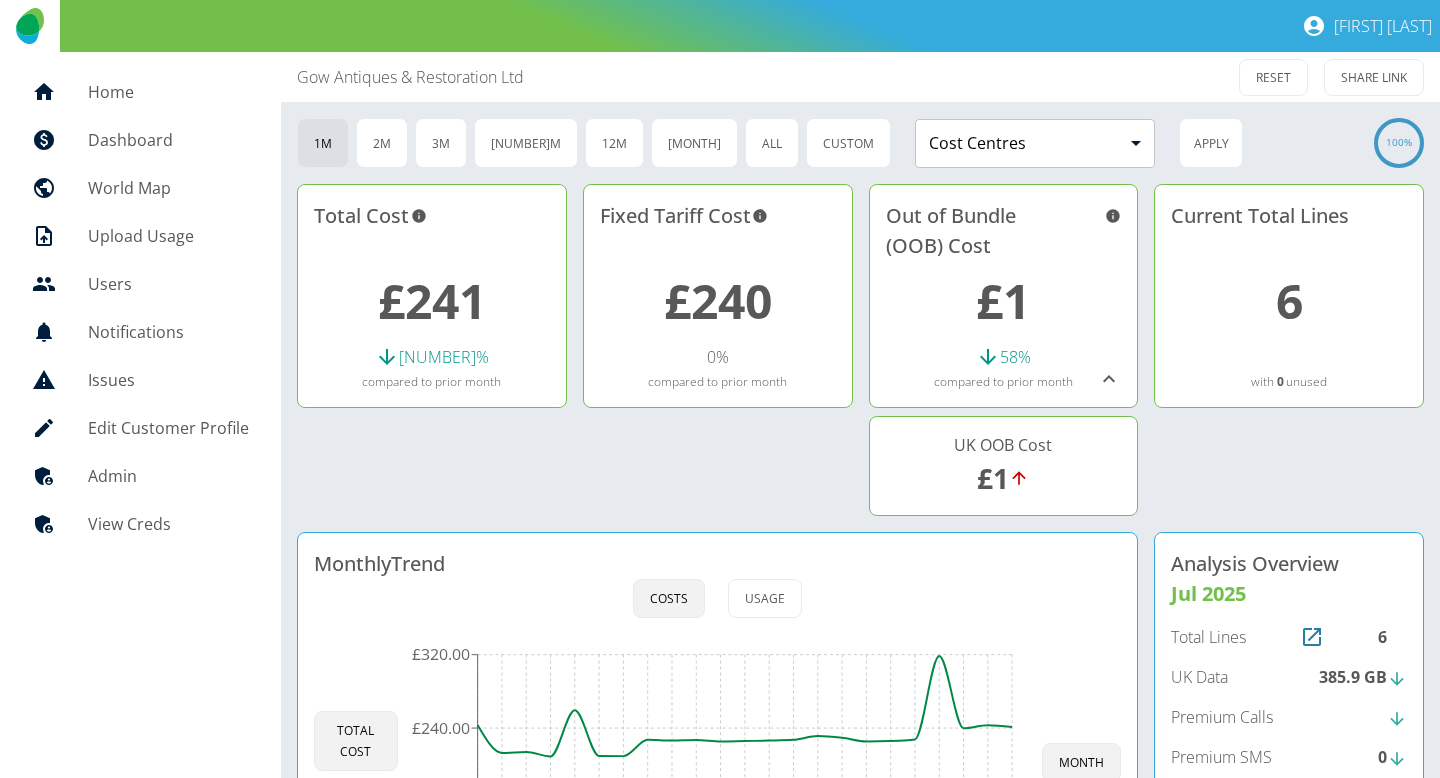 scroll, scrollTop: 42, scrollLeft: 0, axis: vertical 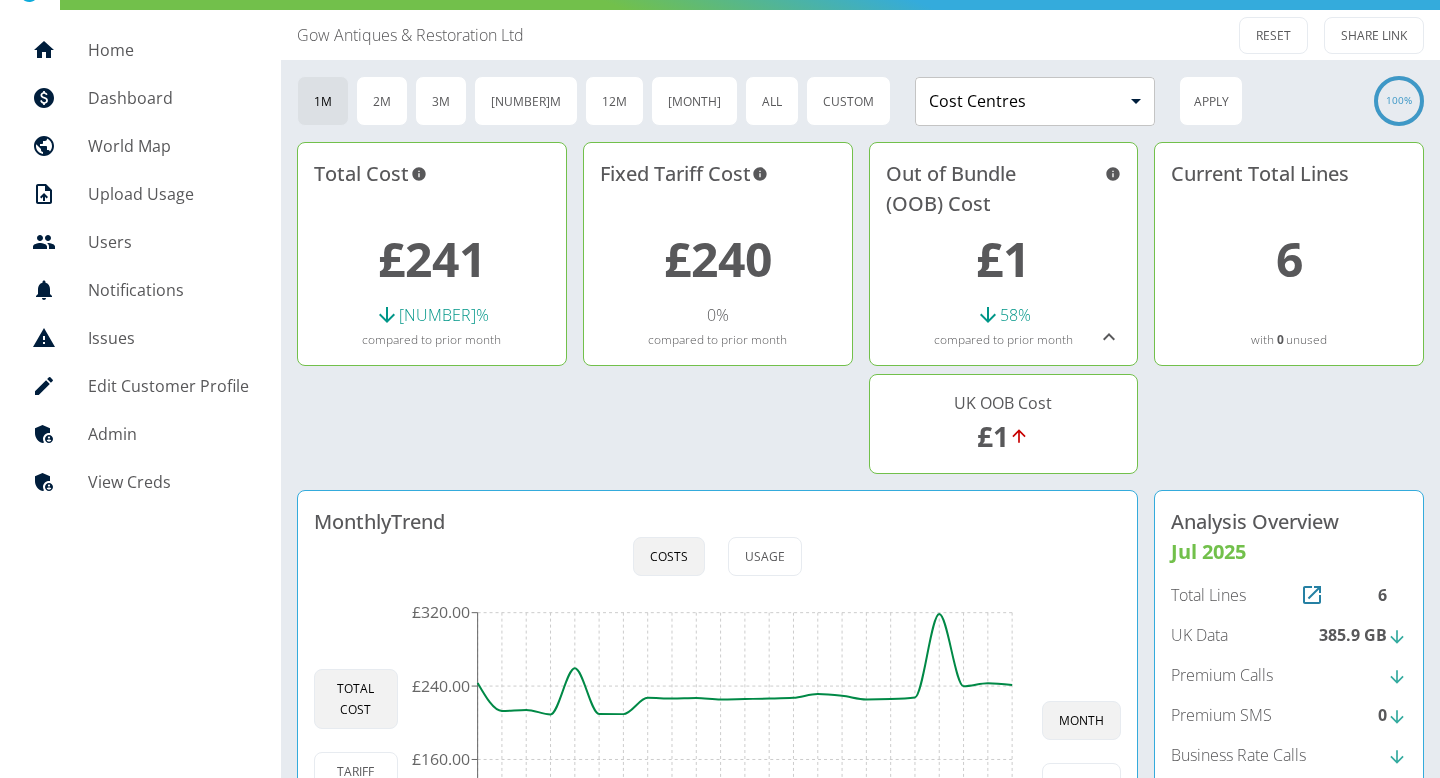click on "£1" at bounding box center (1003, 258) 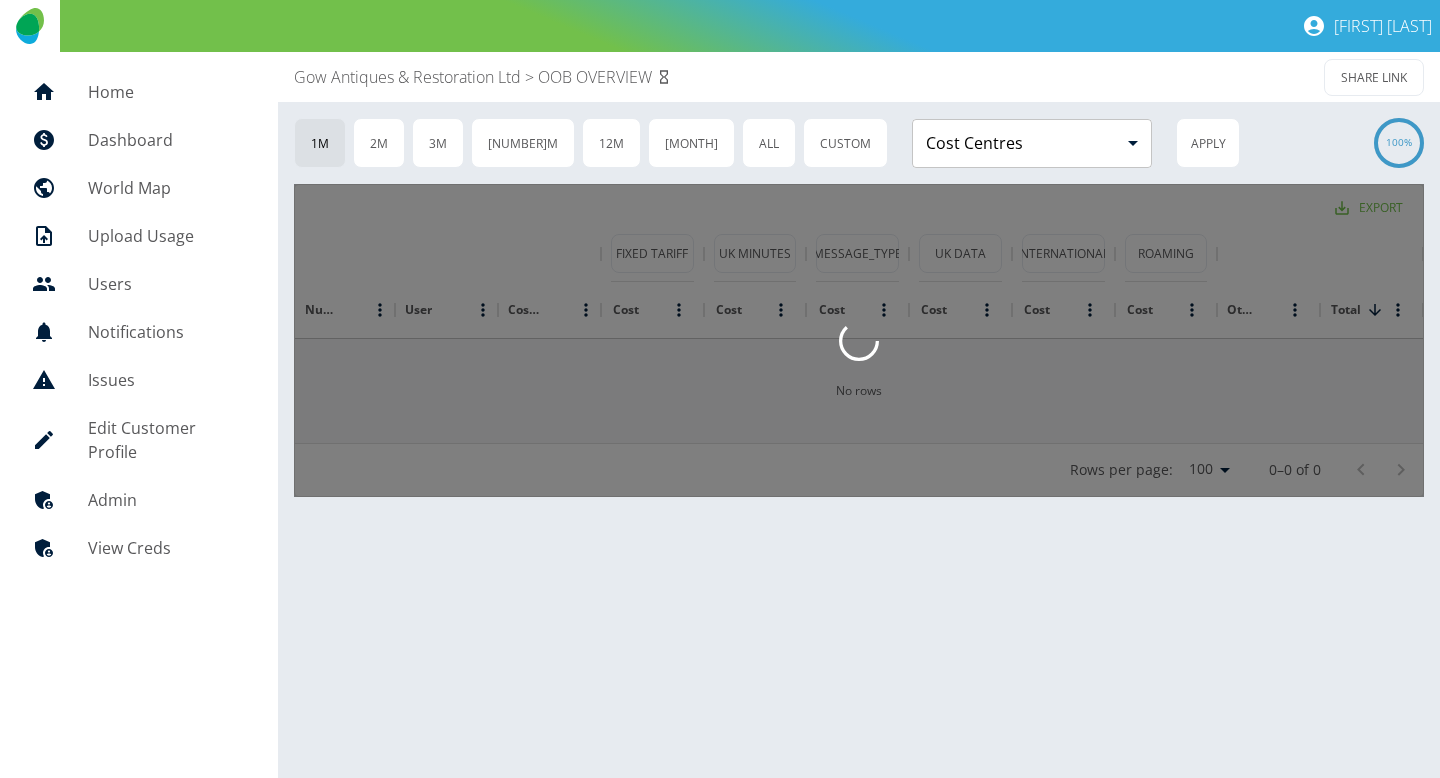 scroll, scrollTop: 0, scrollLeft: 0, axis: both 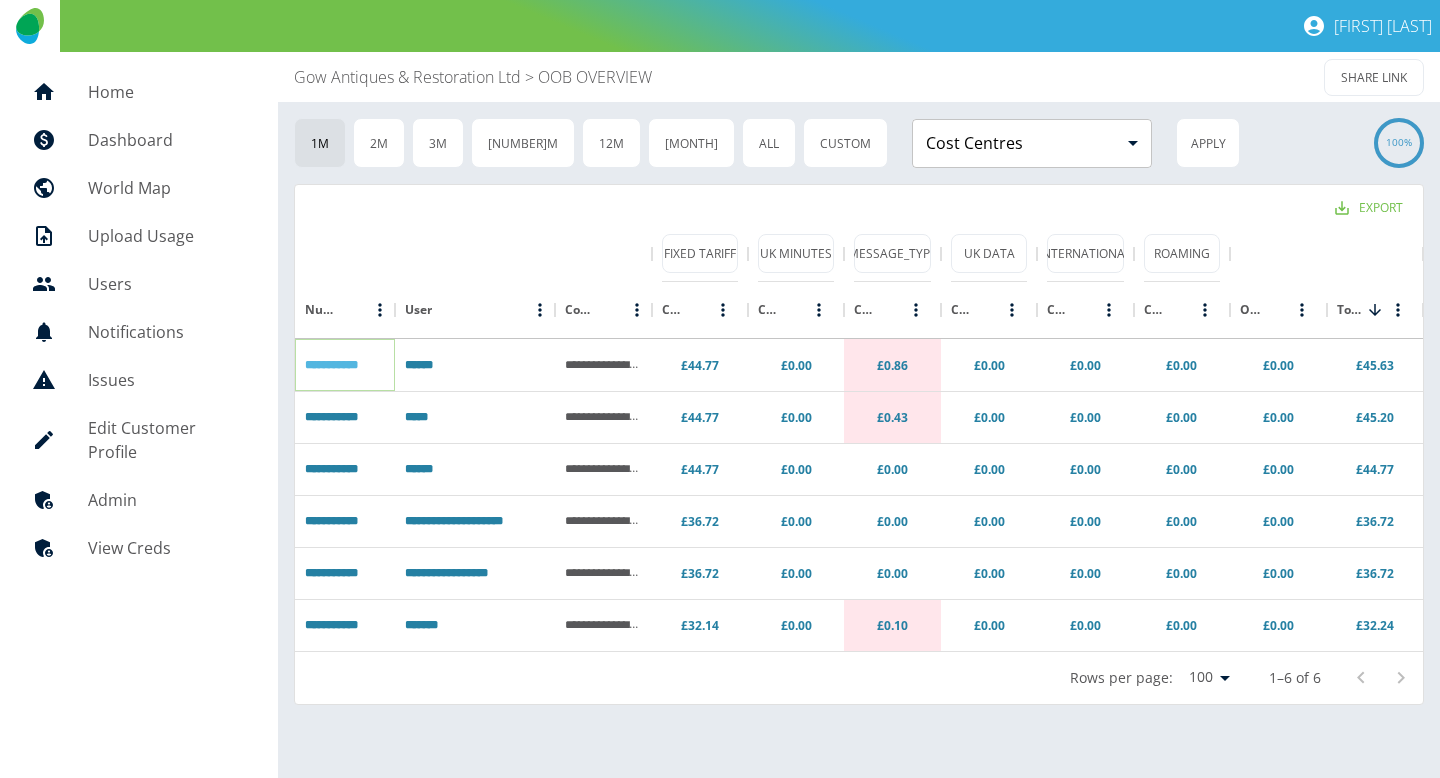 click on "**********" at bounding box center (331, 365) 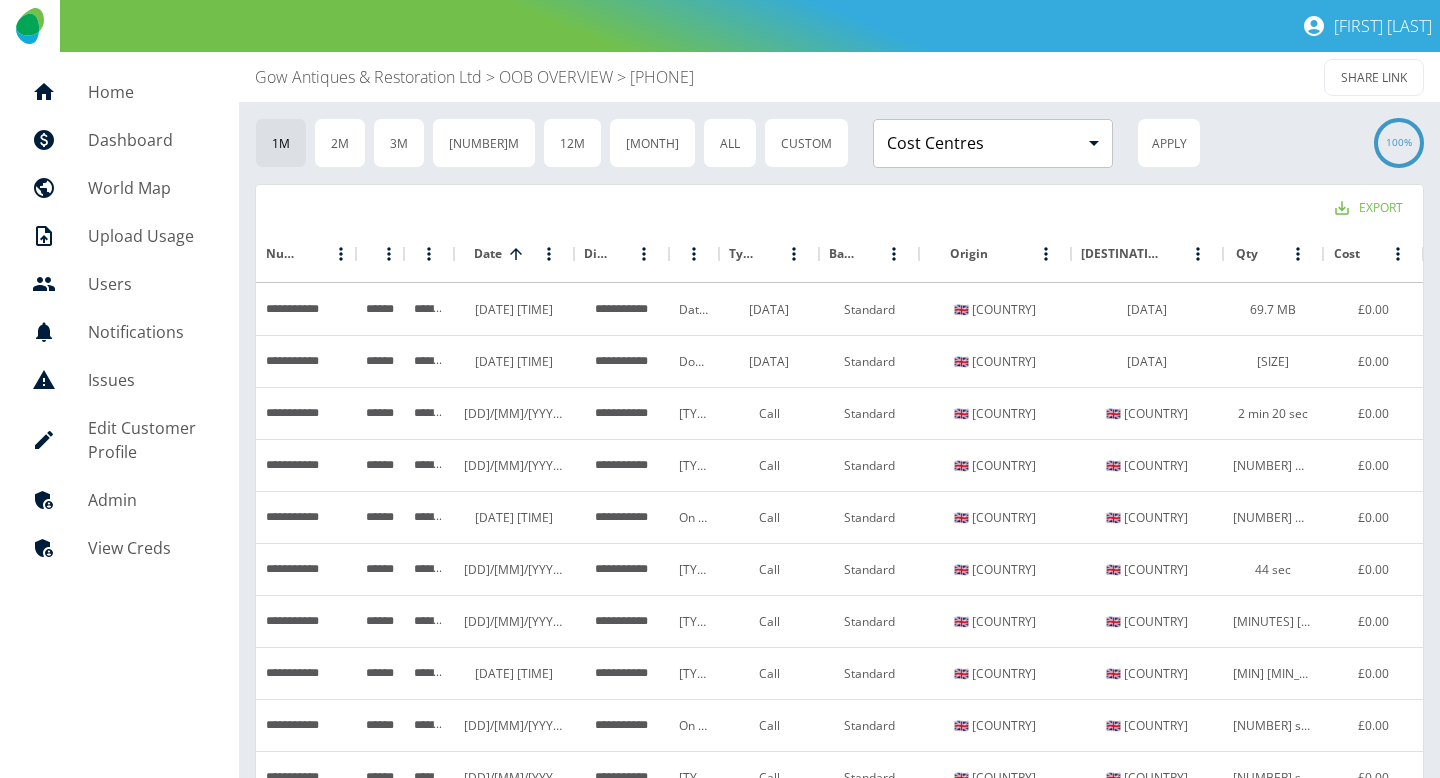scroll, scrollTop: 15, scrollLeft: 0, axis: vertical 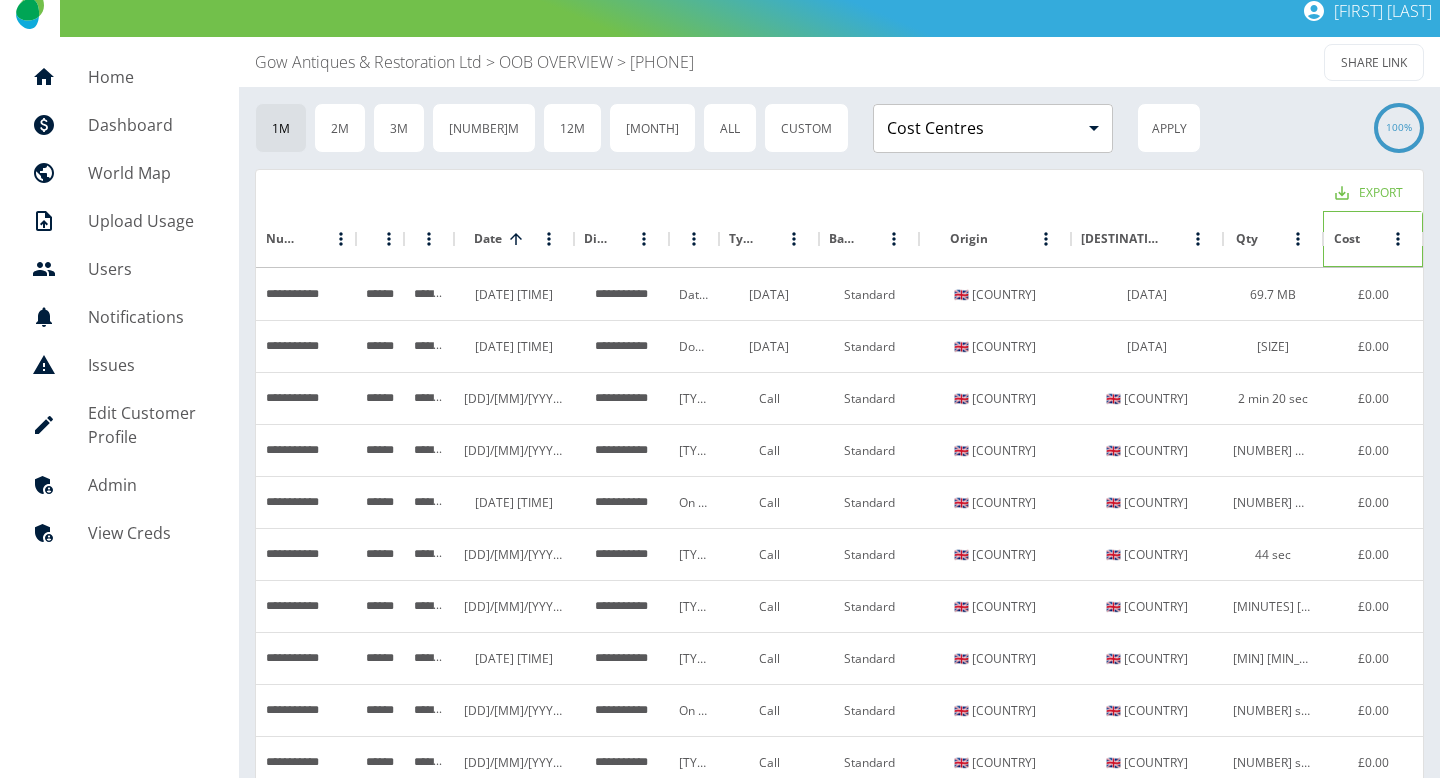 click at bounding box center (1374, 239) 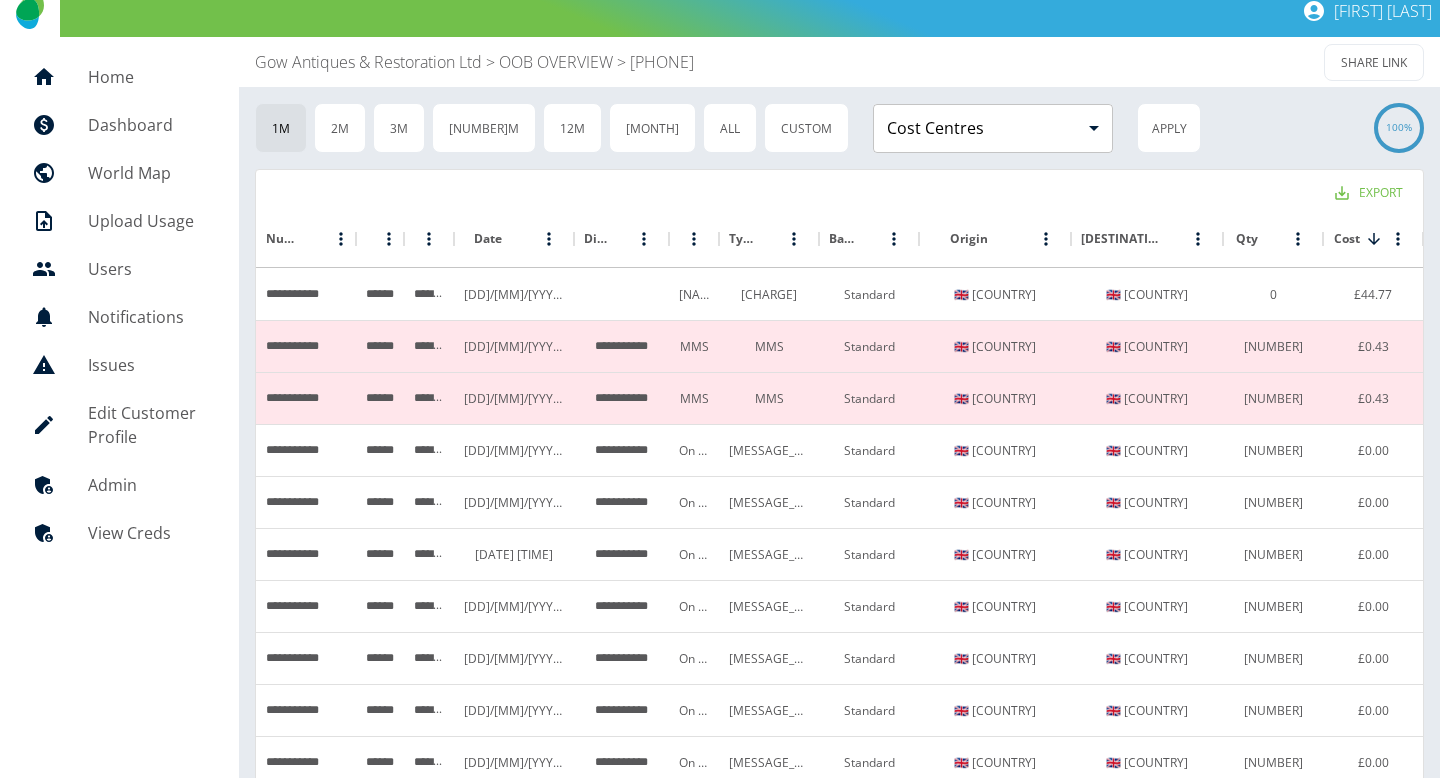 click on "Gow Antiques & Restoration Ltd" at bounding box center (368, 62) 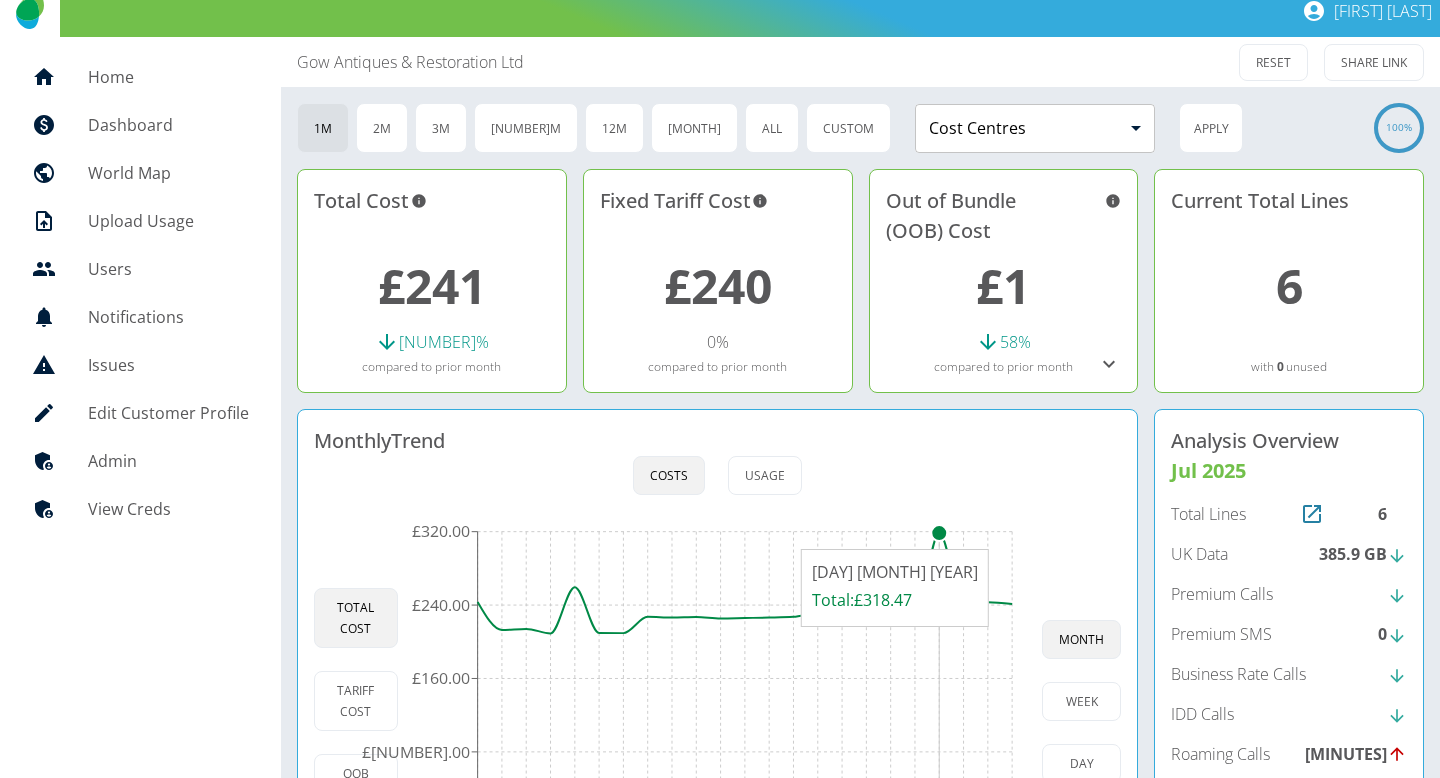 scroll, scrollTop: 209, scrollLeft: 0, axis: vertical 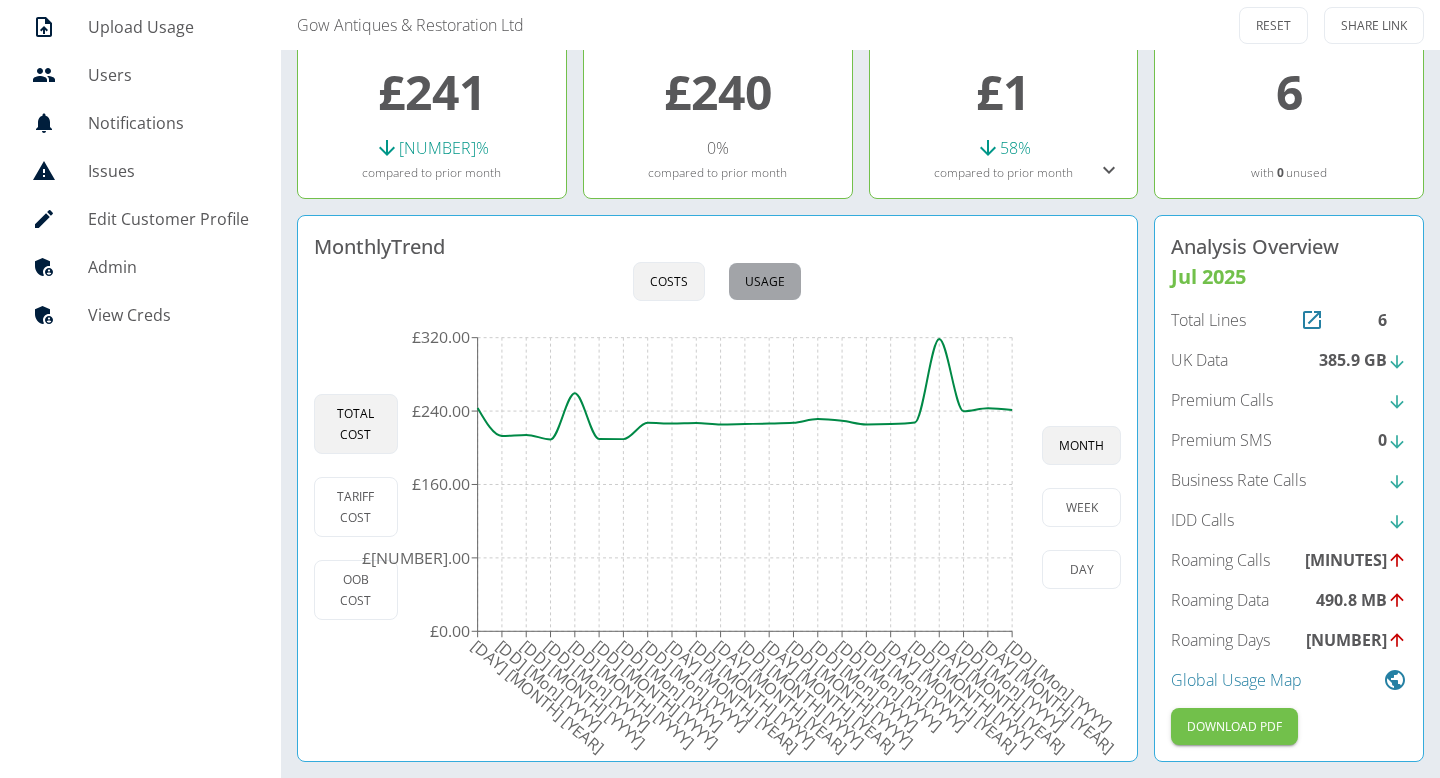 click on "Usage" at bounding box center (765, 281) 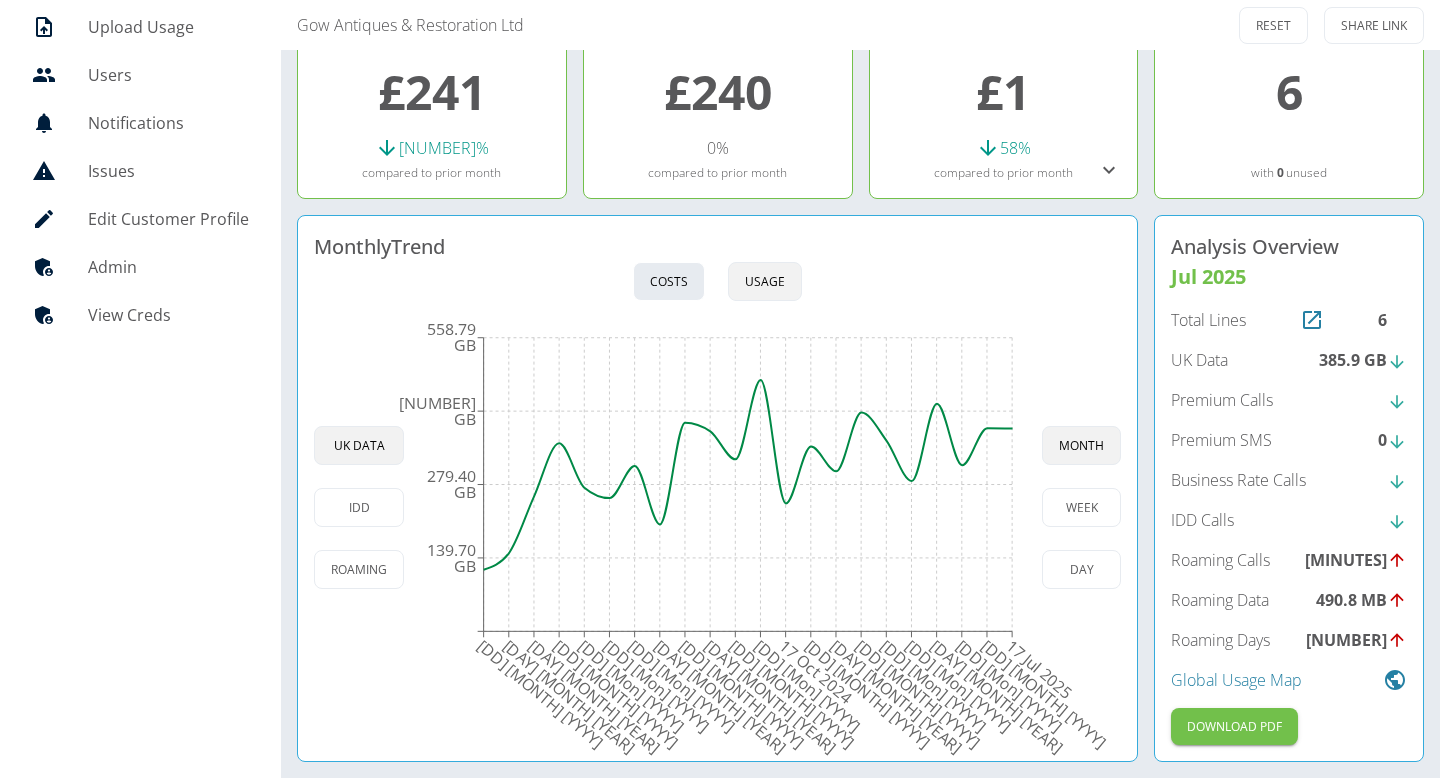 click on "Costs" at bounding box center (669, 281) 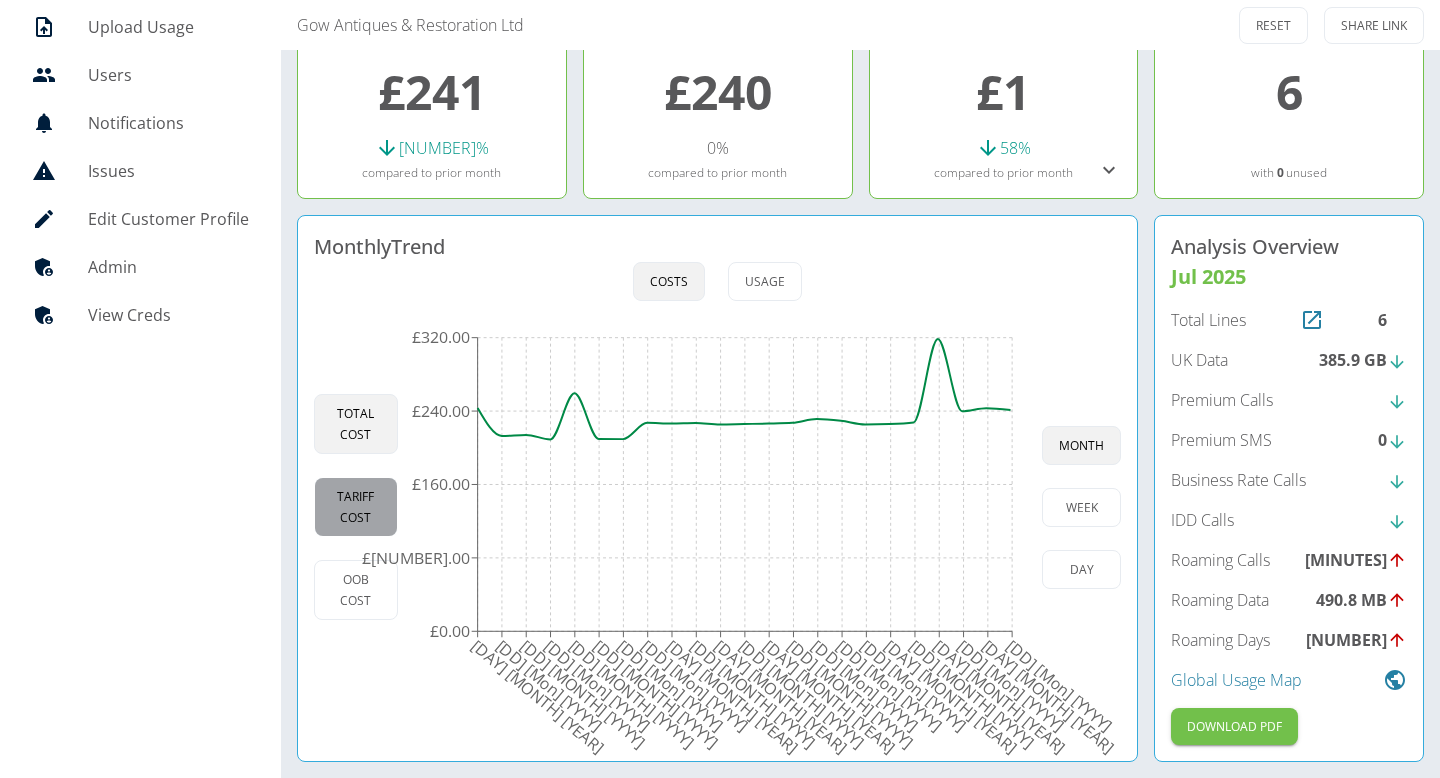 click on "Tariff Cost" at bounding box center [356, 507] 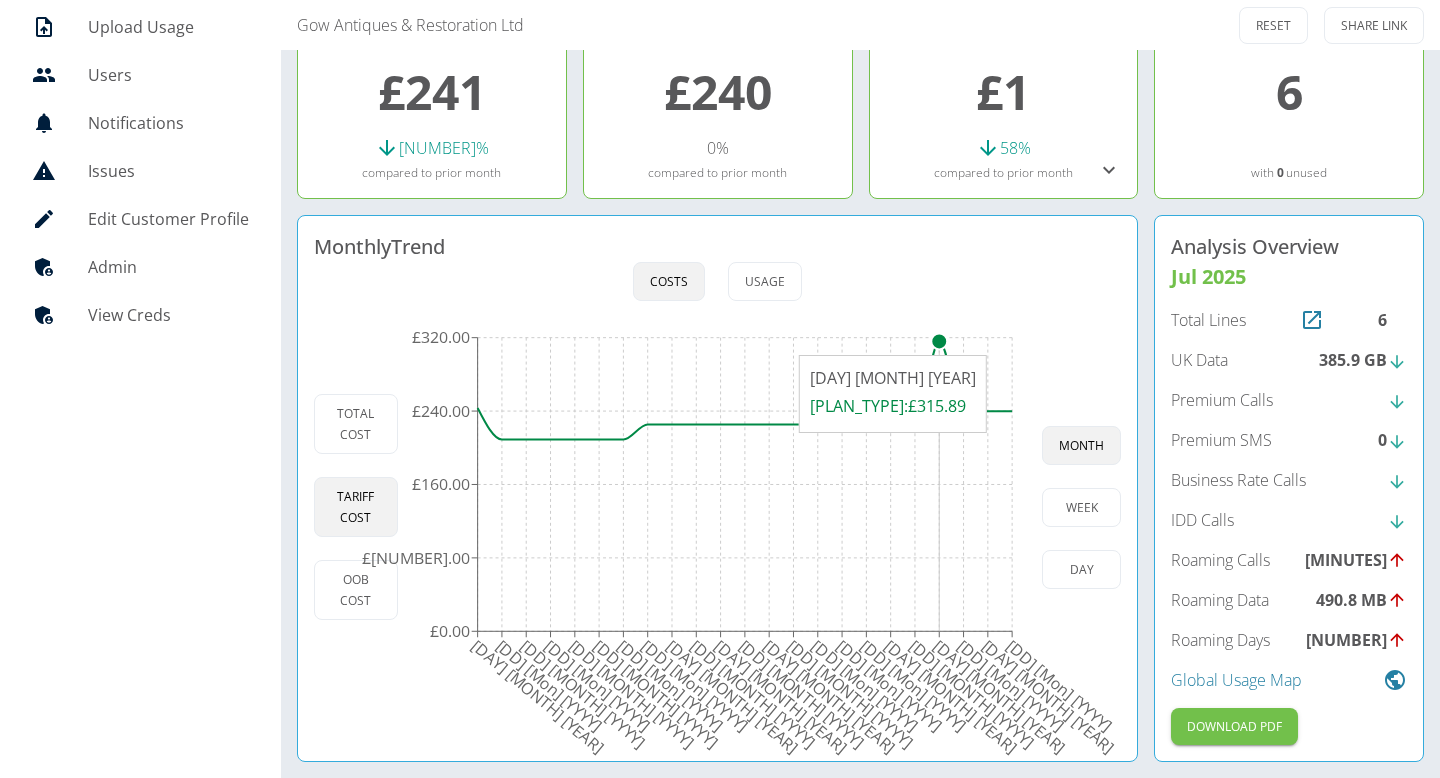 click 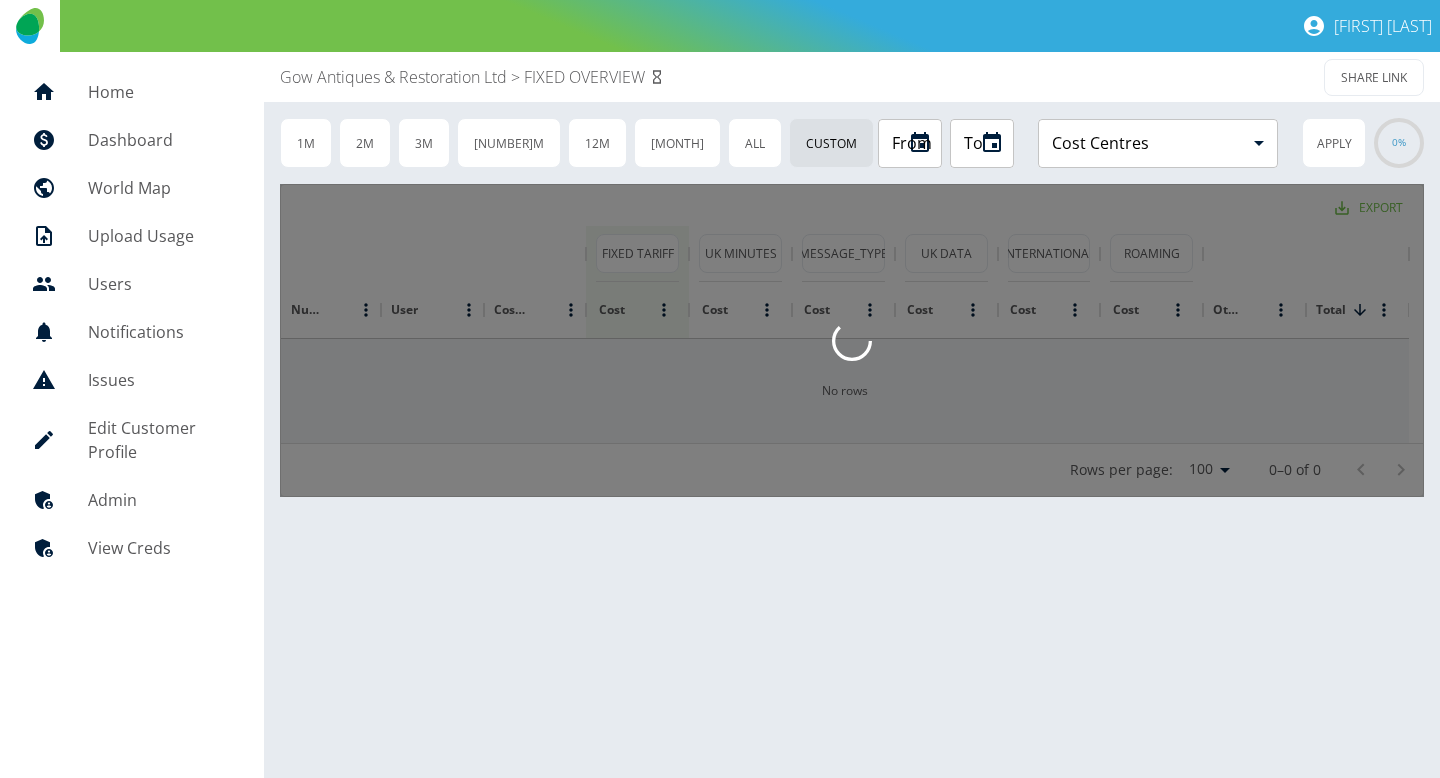 scroll, scrollTop: 0, scrollLeft: 0, axis: both 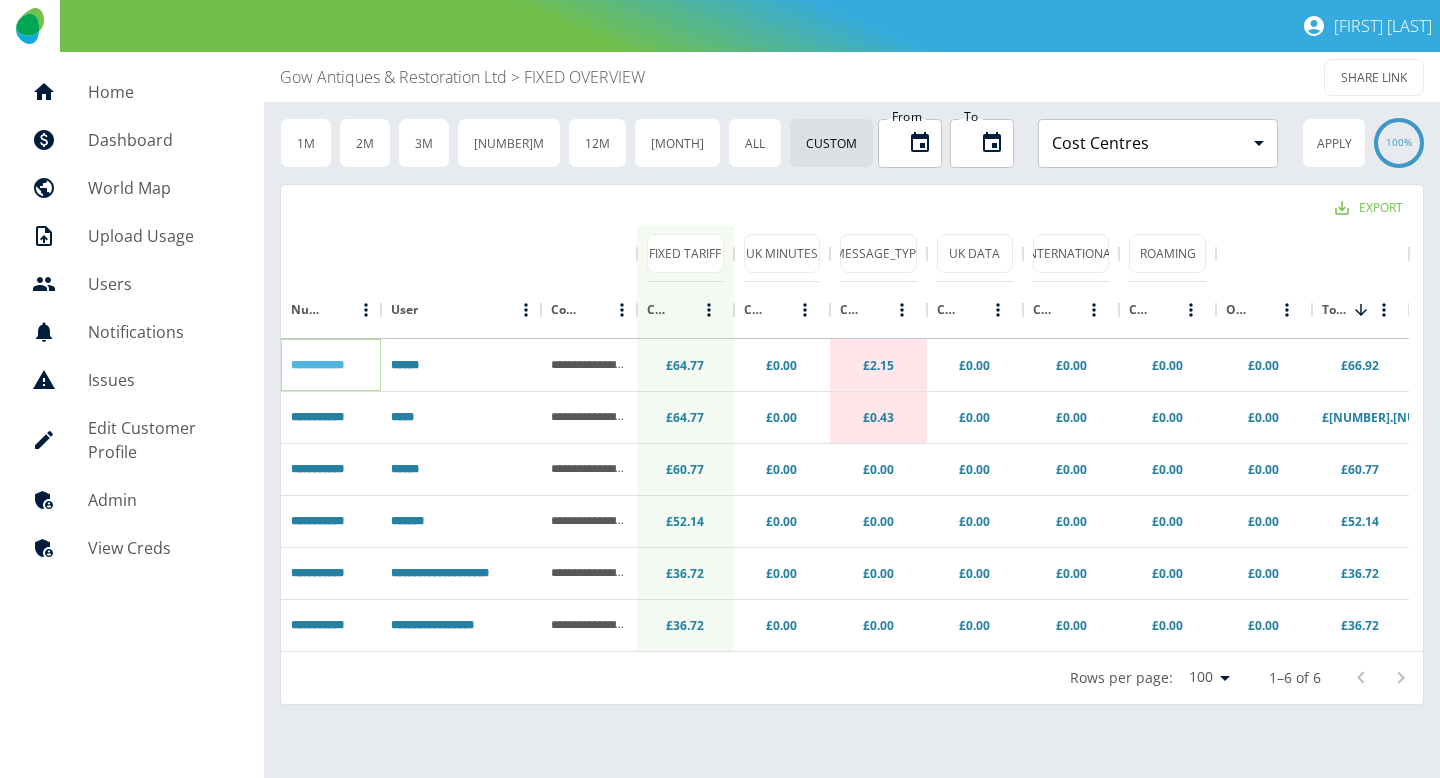 click on "**********" at bounding box center (317, 365) 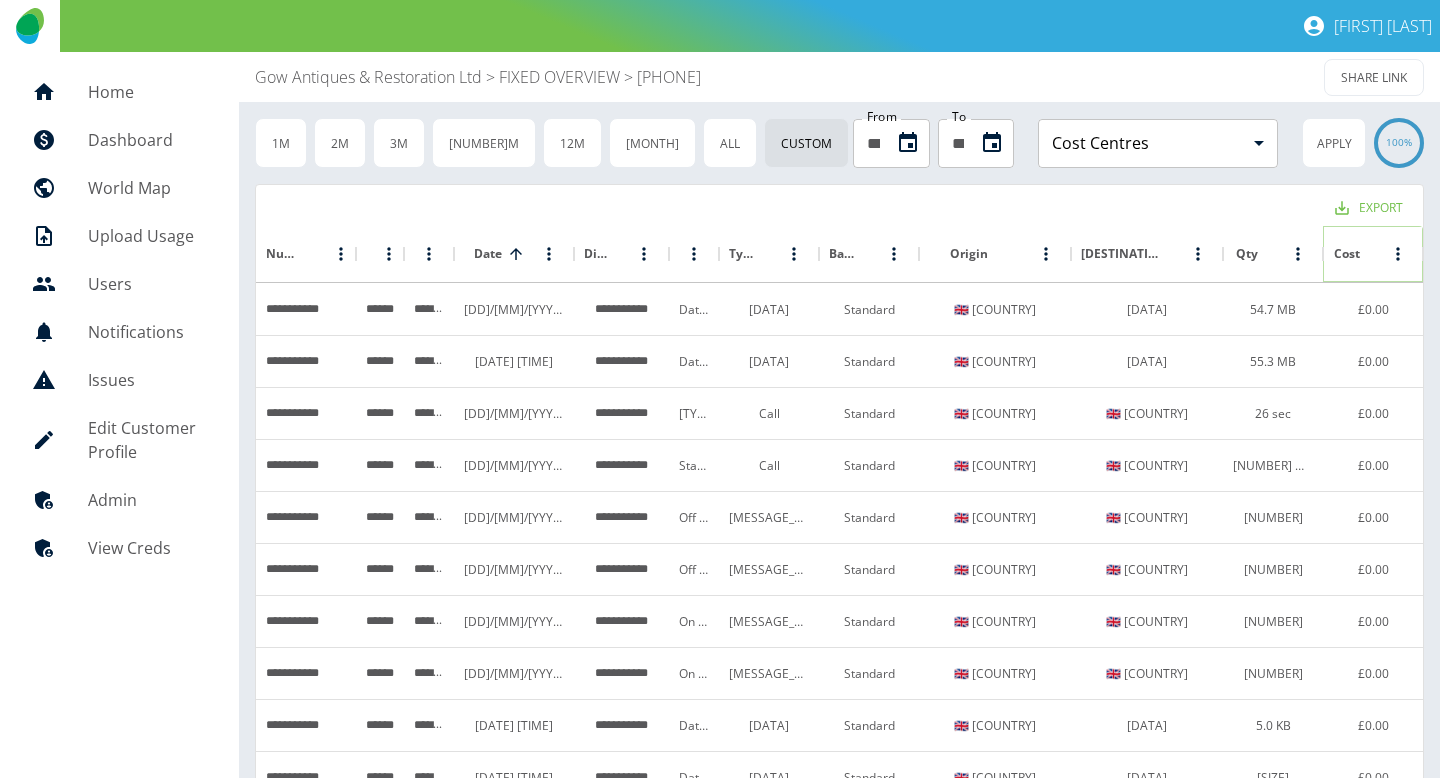 click 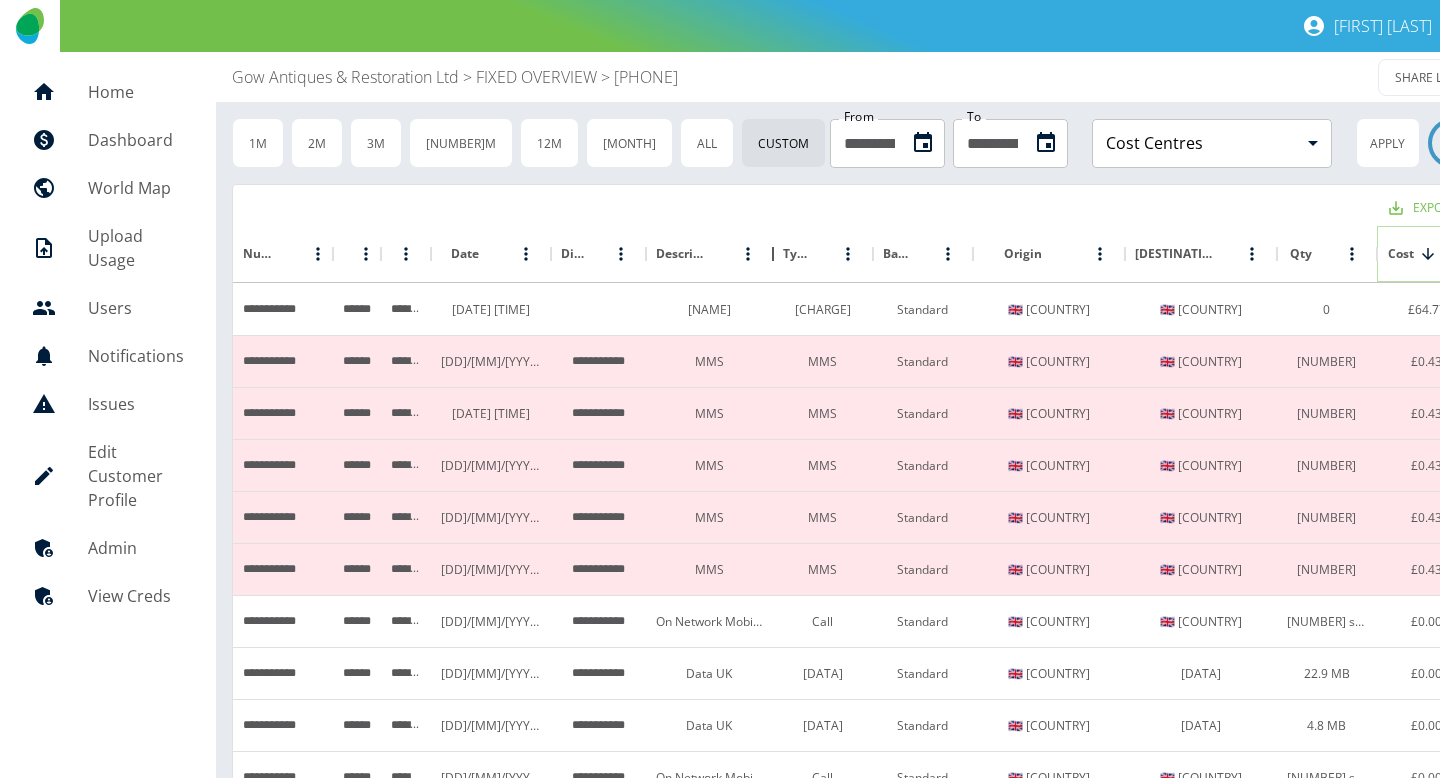 drag, startPoint x: 722, startPoint y: 253, endPoint x: 745, endPoint y: 248, distance: 23.537205 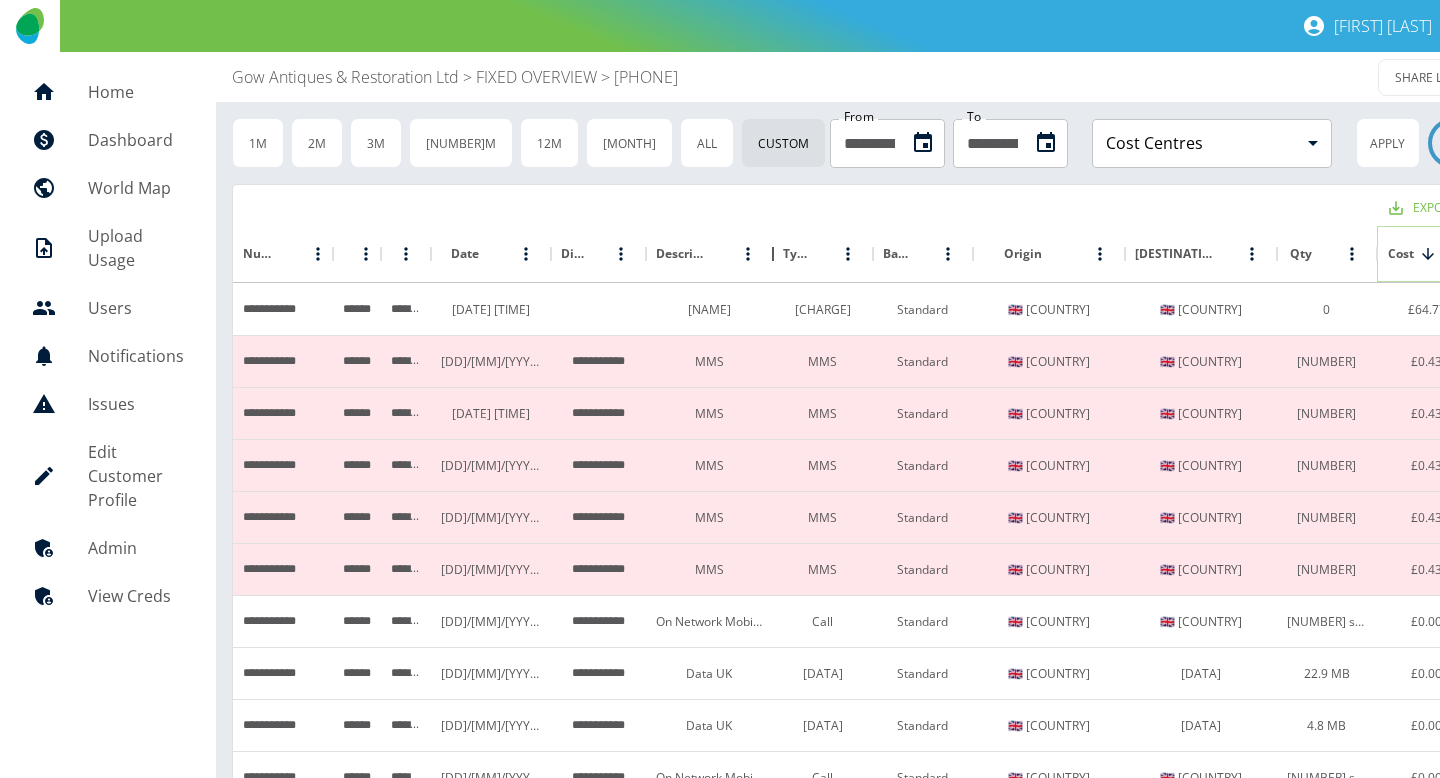 click at bounding box center [773, 254] 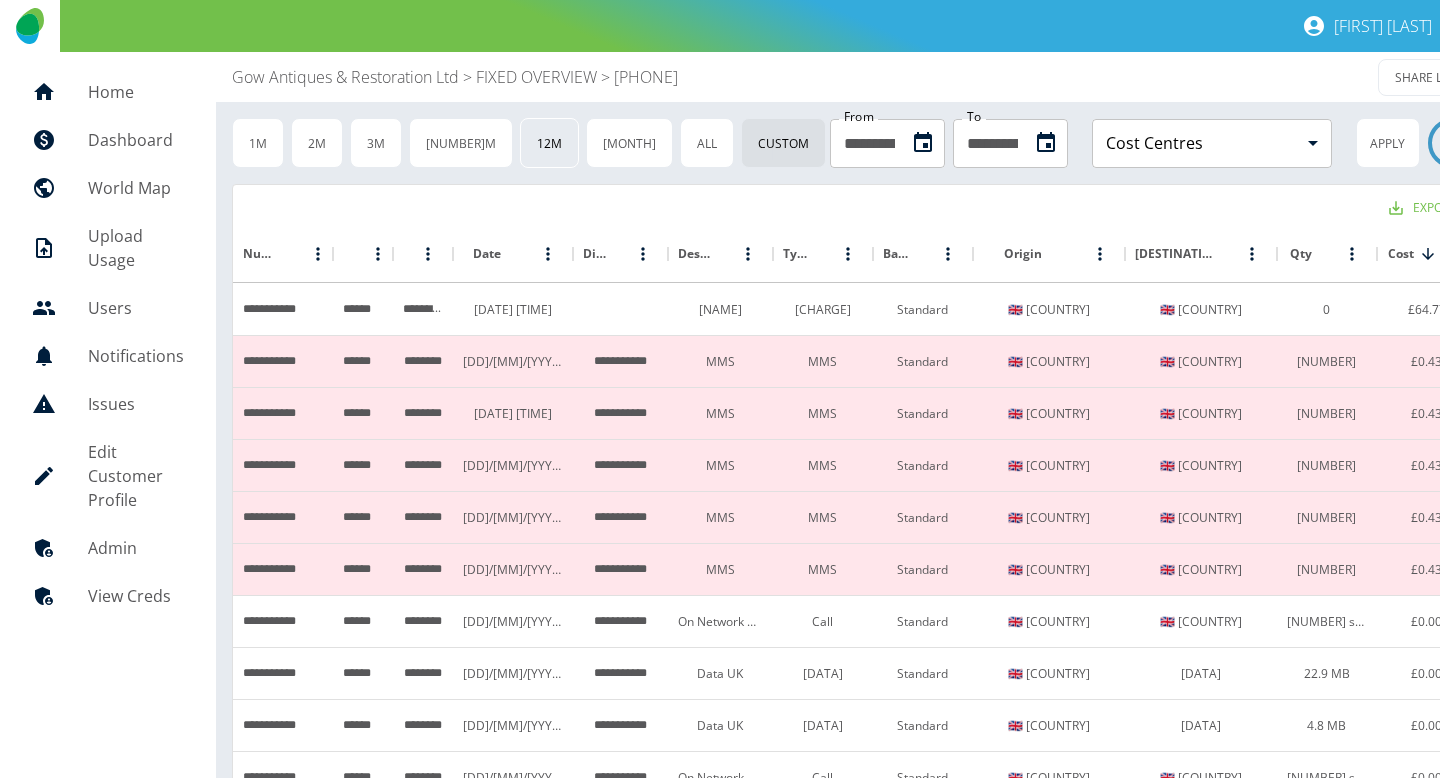 drag, startPoint x: 310, startPoint y: 78, endPoint x: 567, endPoint y: 154, distance: 268.00186 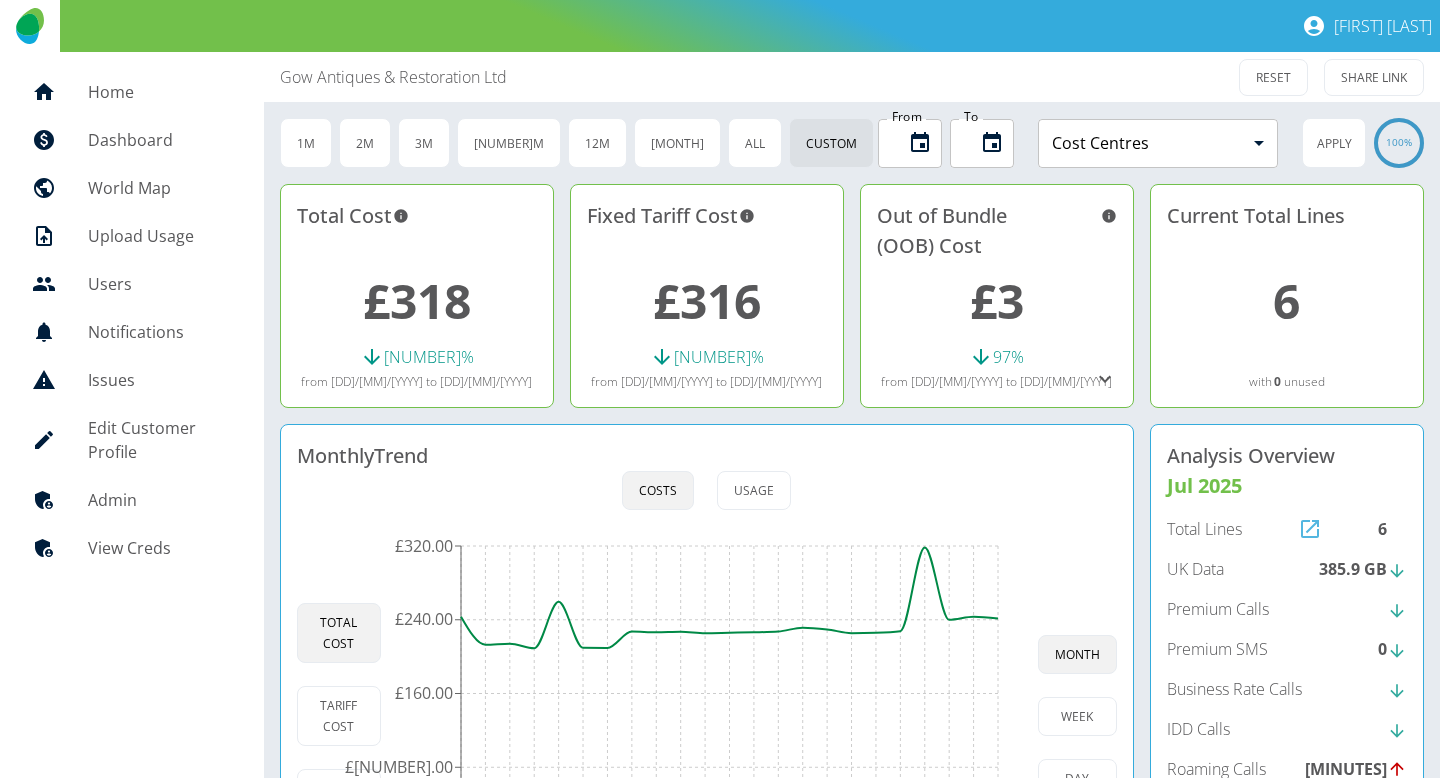 click 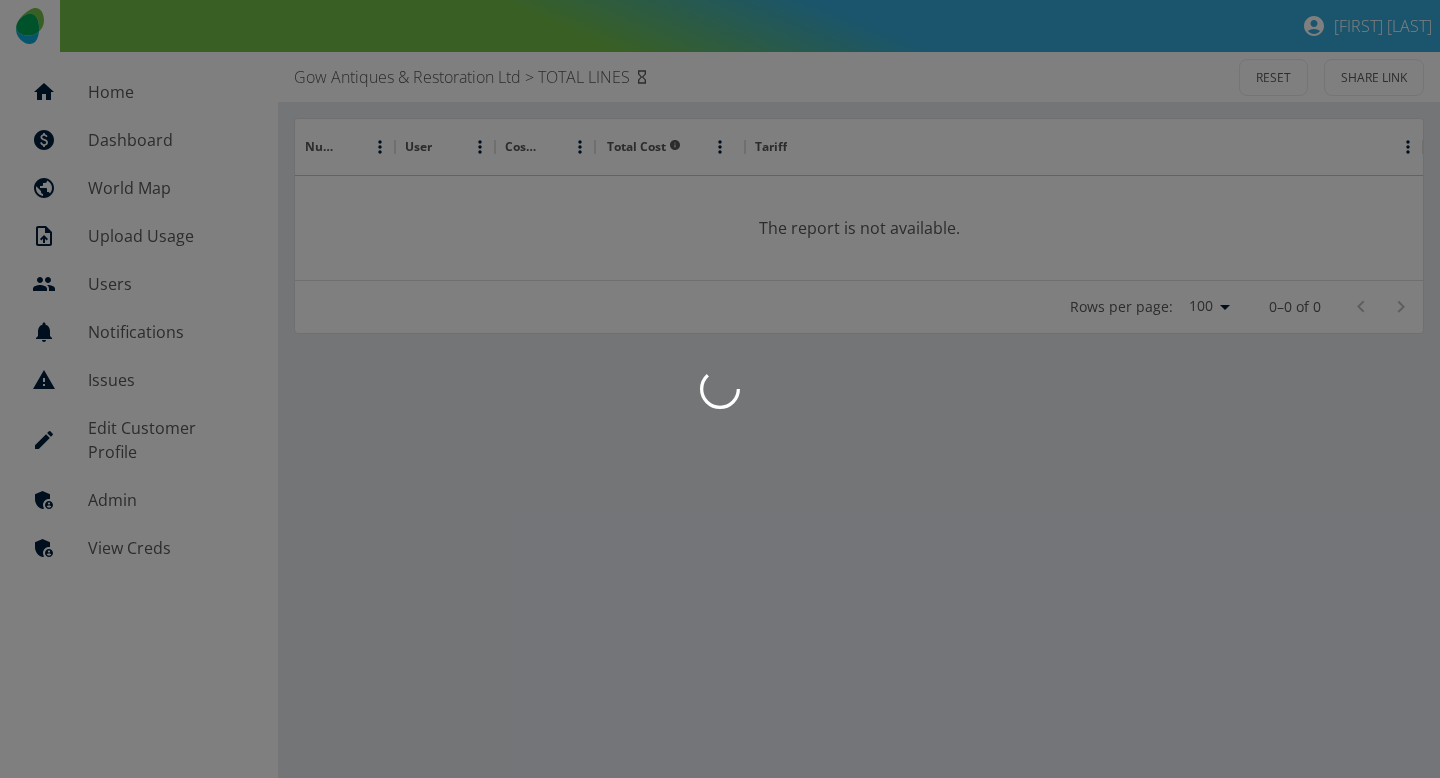 scroll, scrollTop: 0, scrollLeft: 0, axis: both 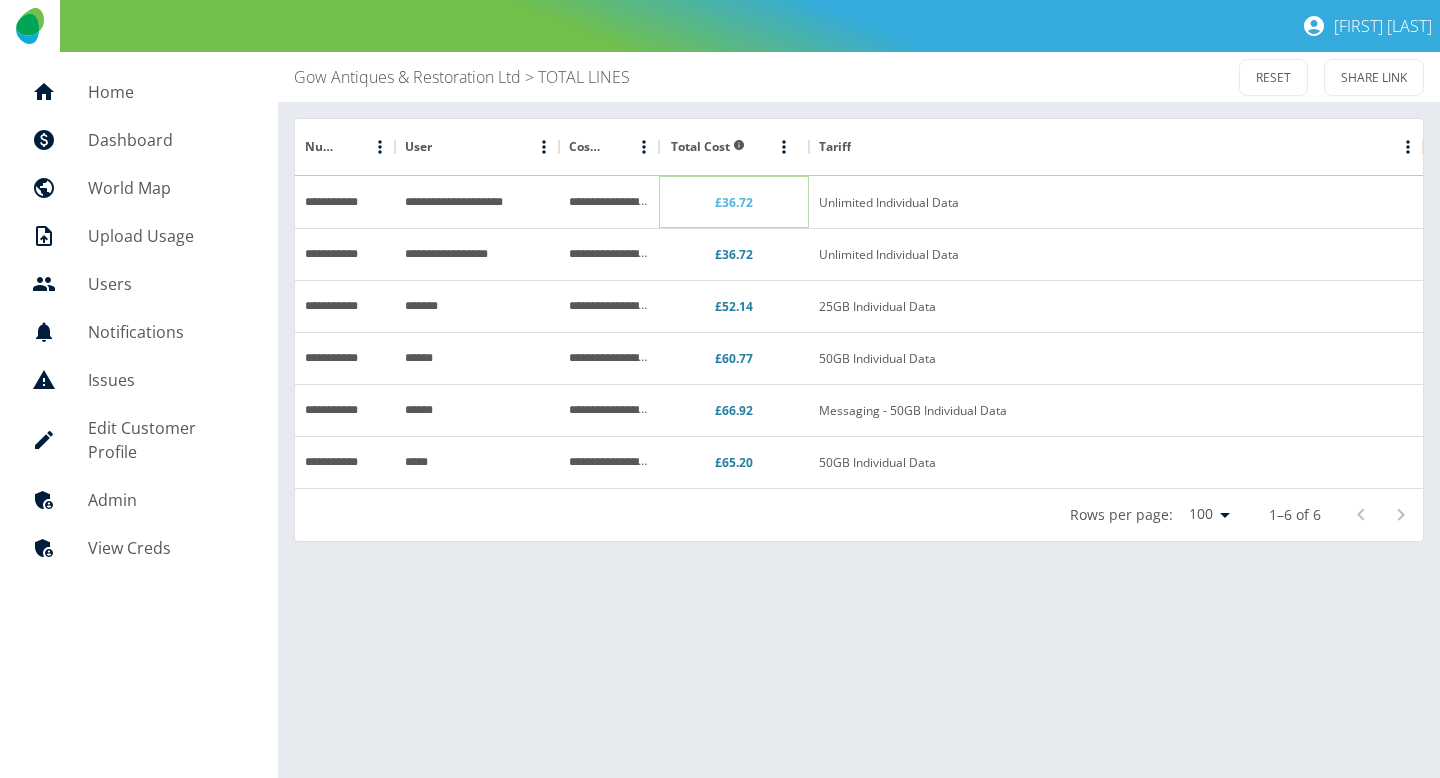 click on "£36.72" at bounding box center (734, 202) 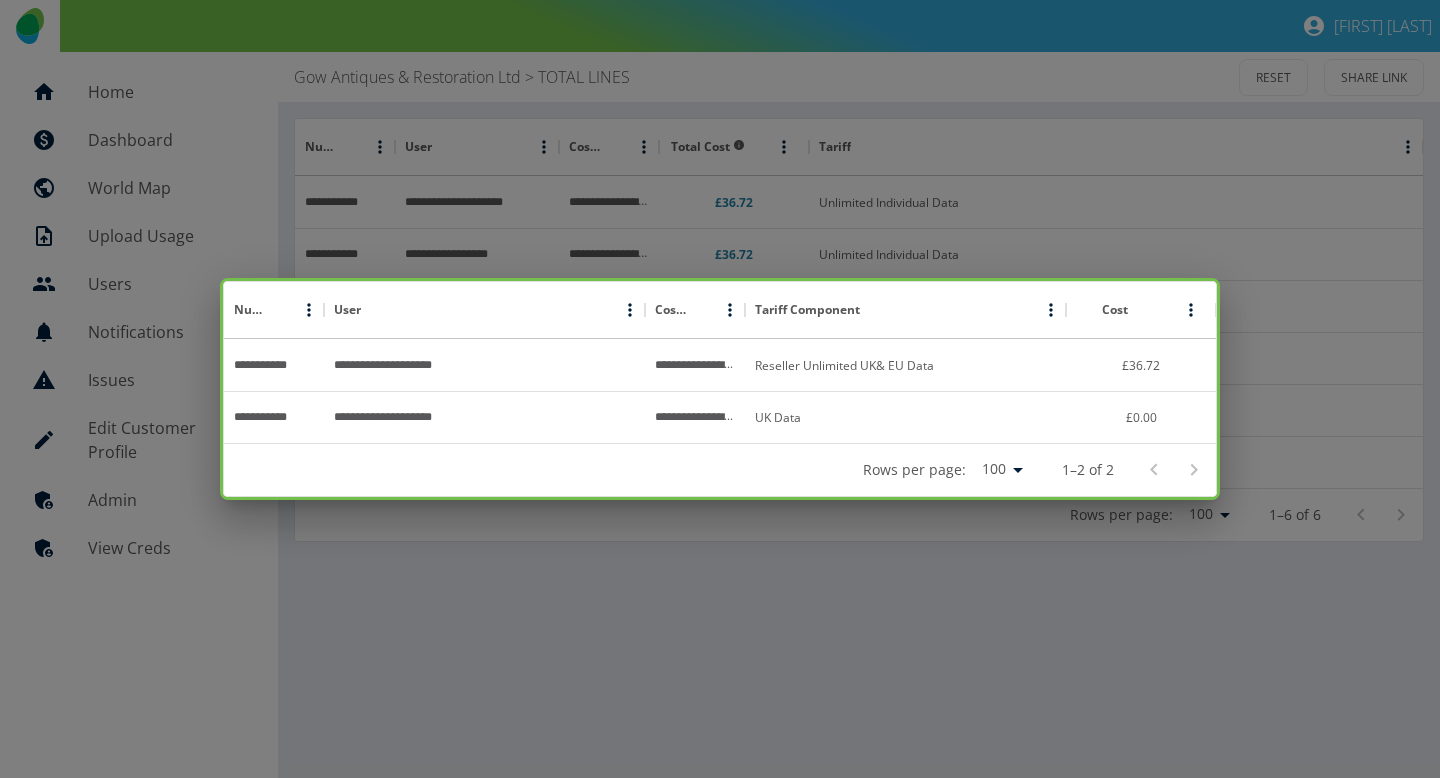 click on "**********" at bounding box center [720, 389] 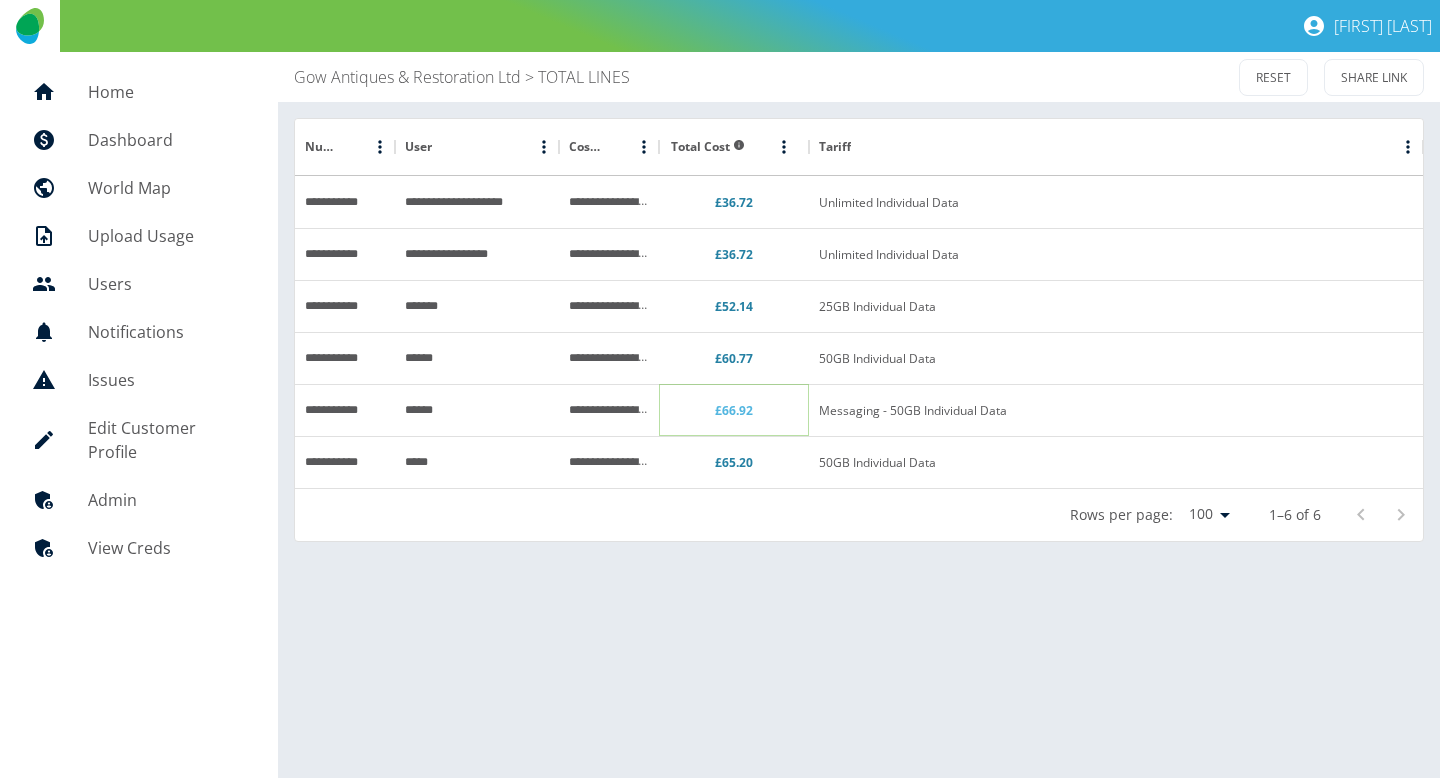 click on "£66.92" at bounding box center [734, 410] 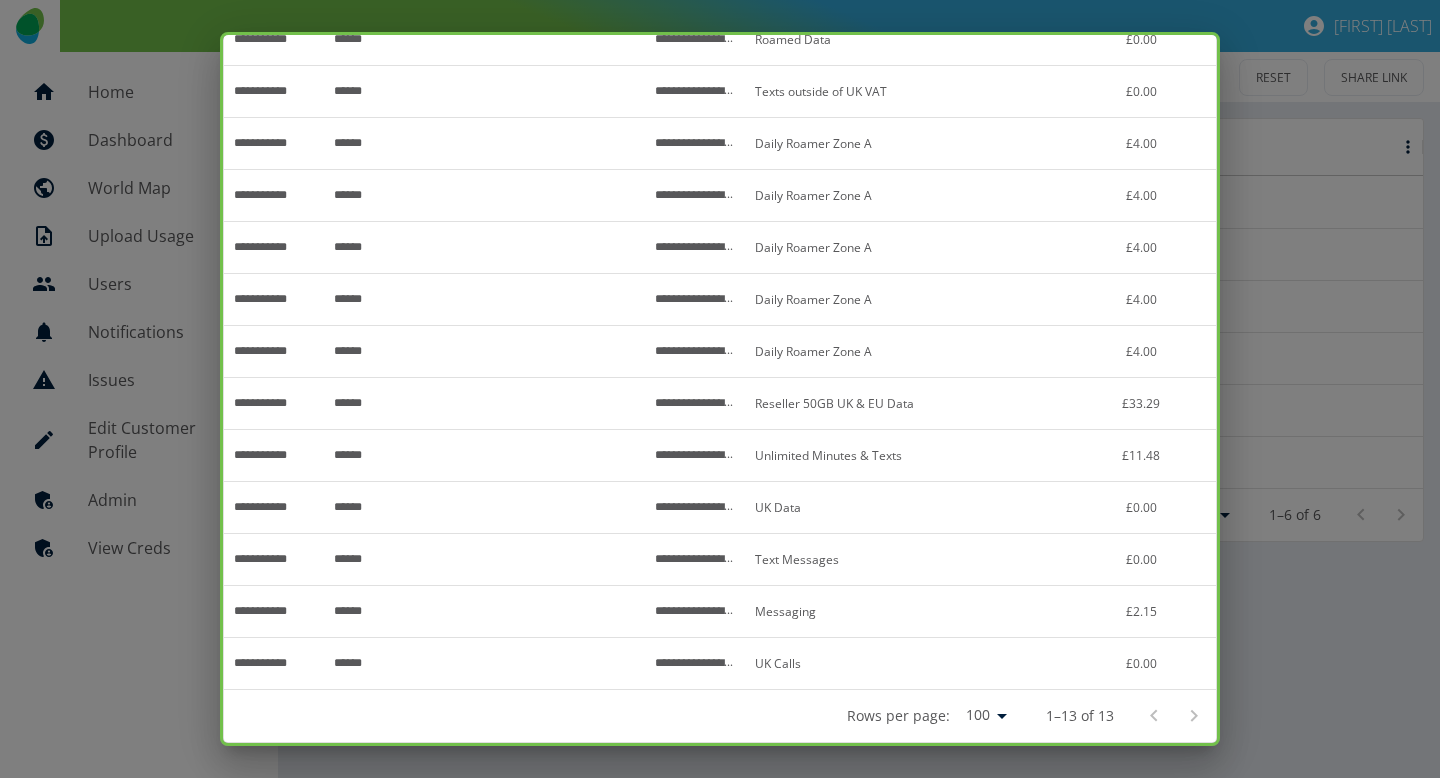 scroll, scrollTop: 0, scrollLeft: 0, axis: both 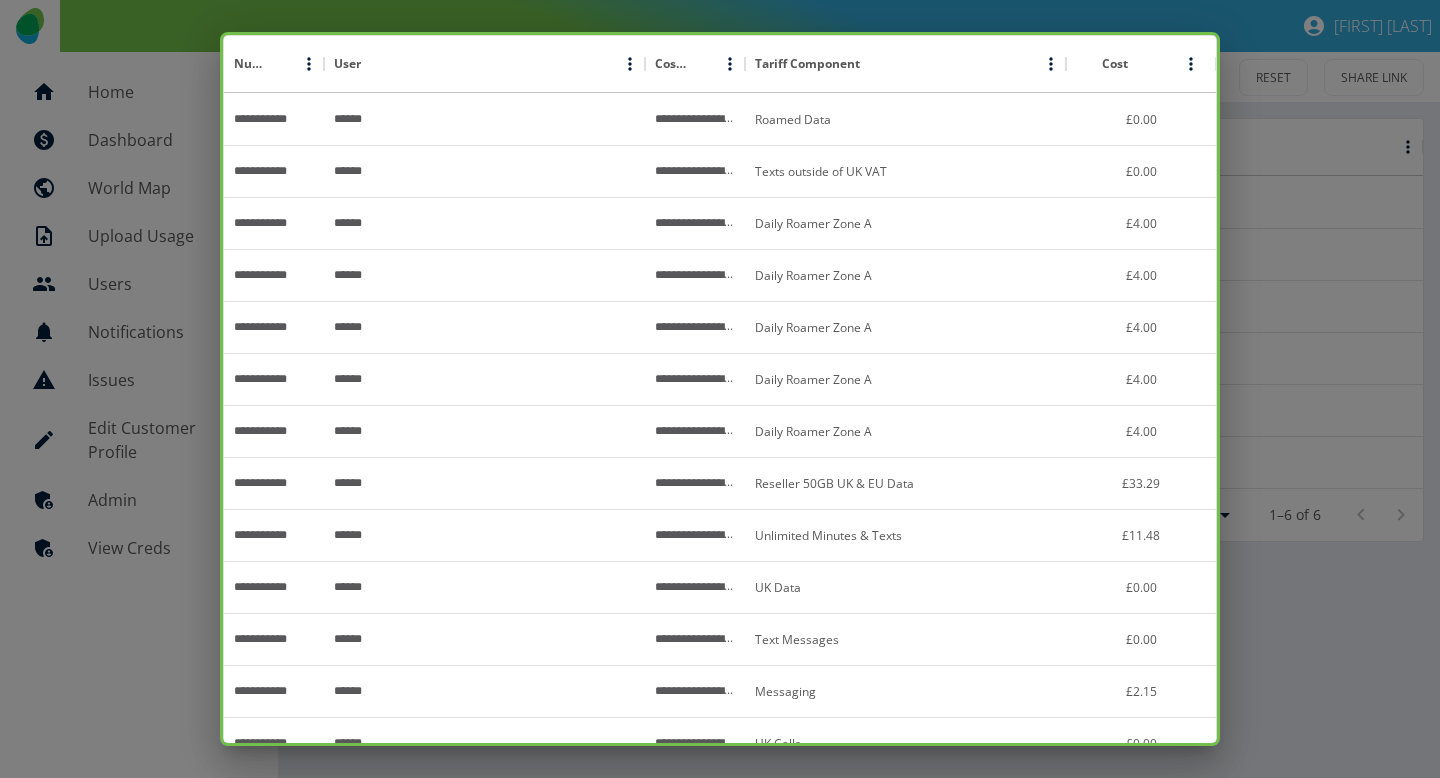click on "**********" at bounding box center (720, 389) 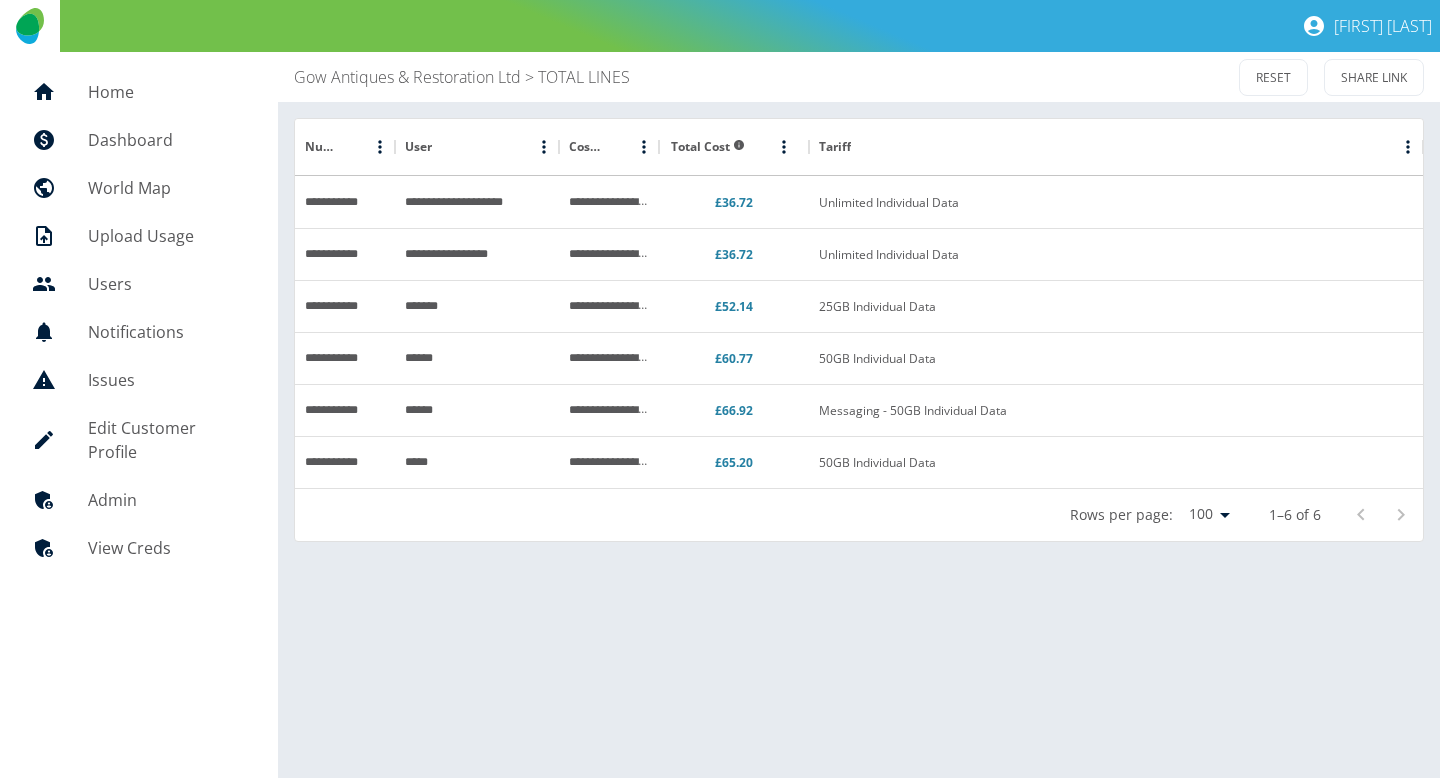 click on "**********" at bounding box center (859, 415) 